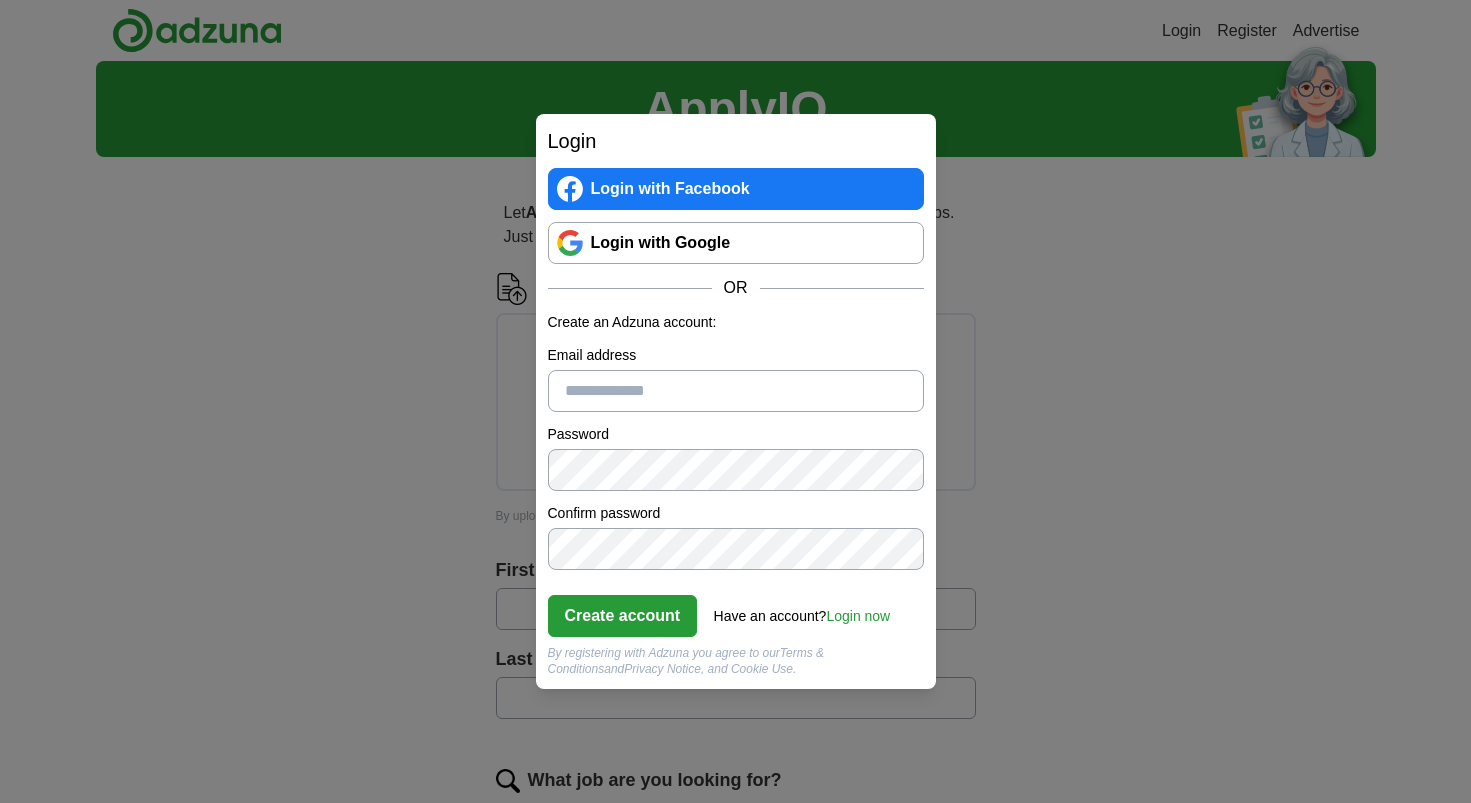 scroll, scrollTop: 0, scrollLeft: 0, axis: both 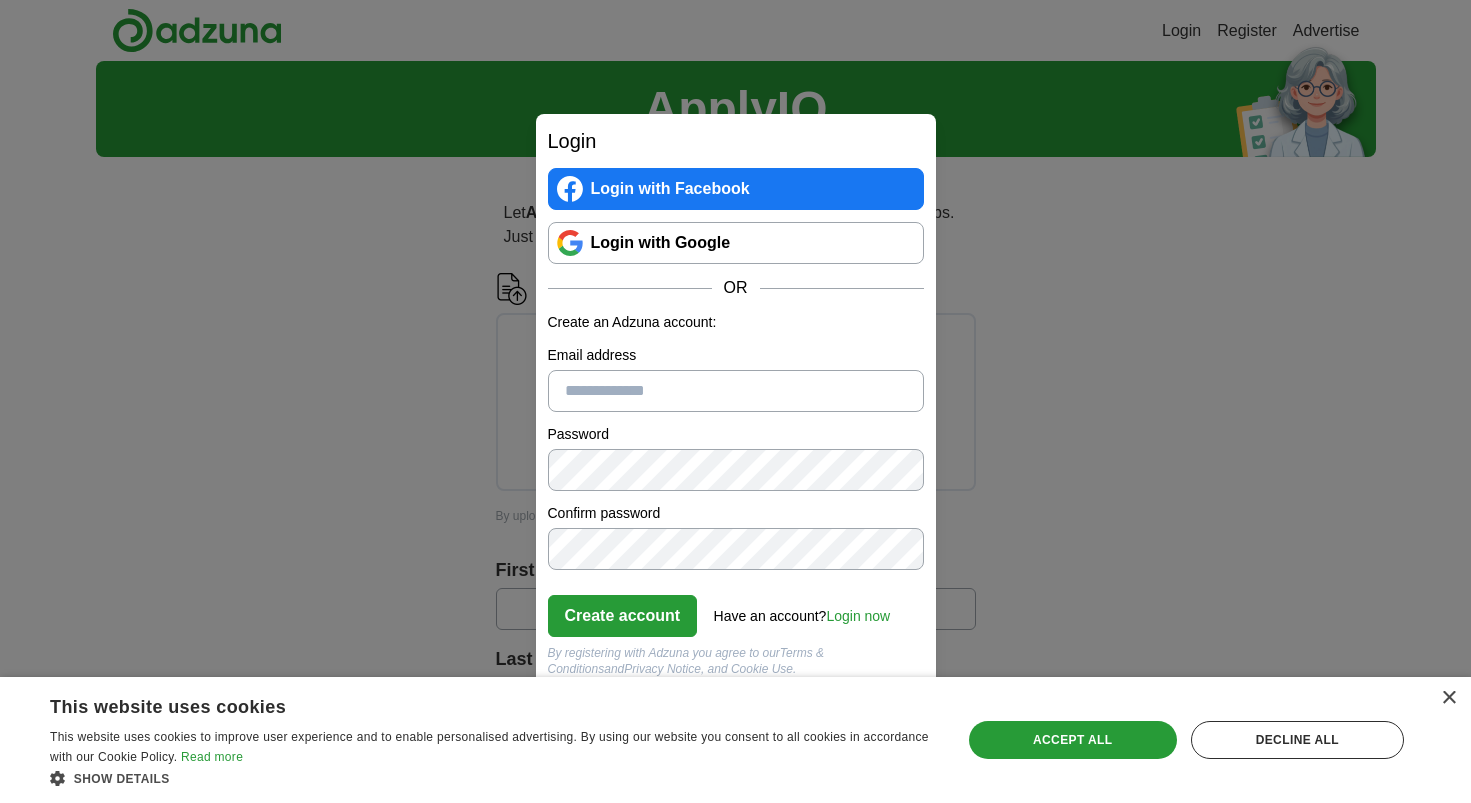 paste on "**********" 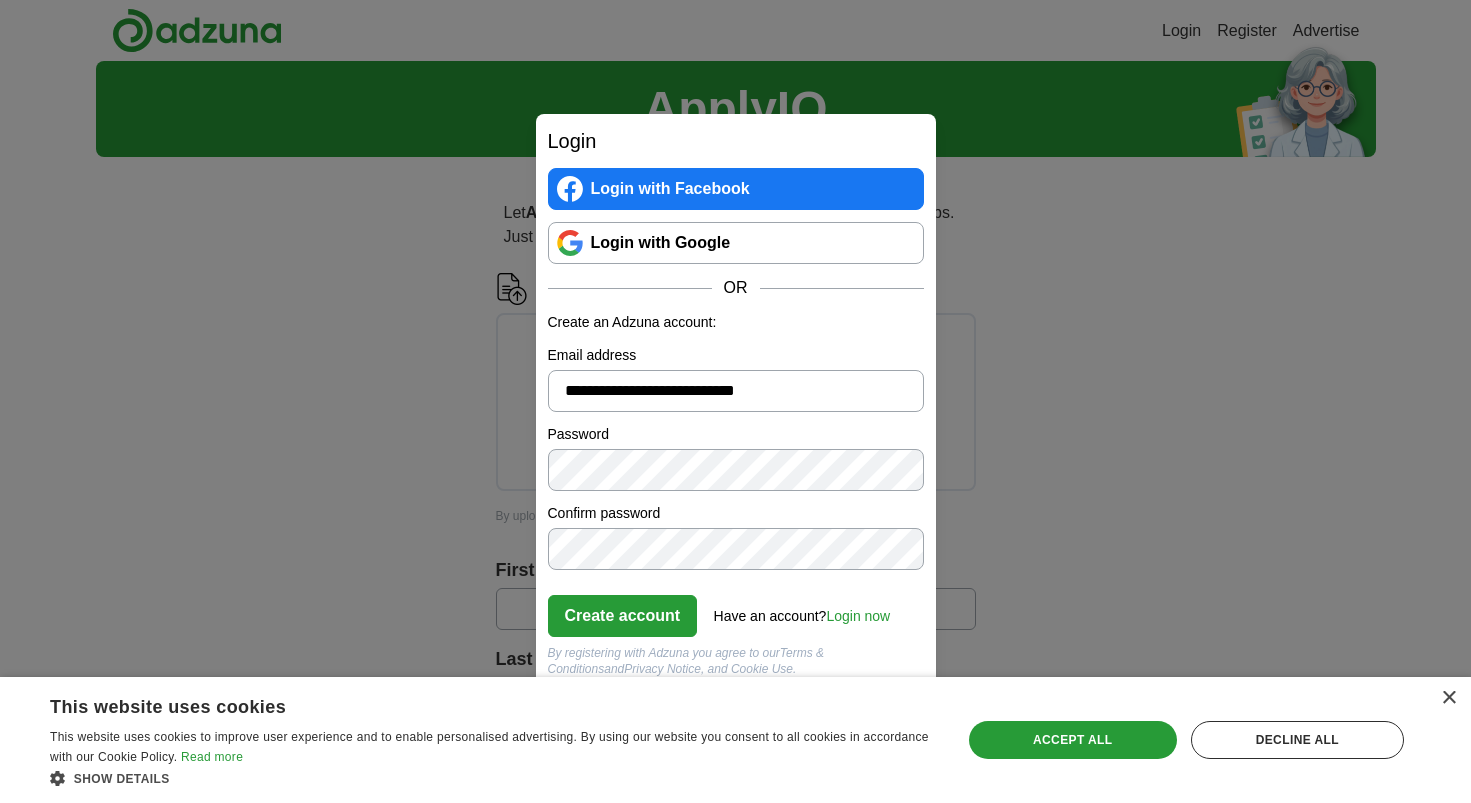 type on "**********" 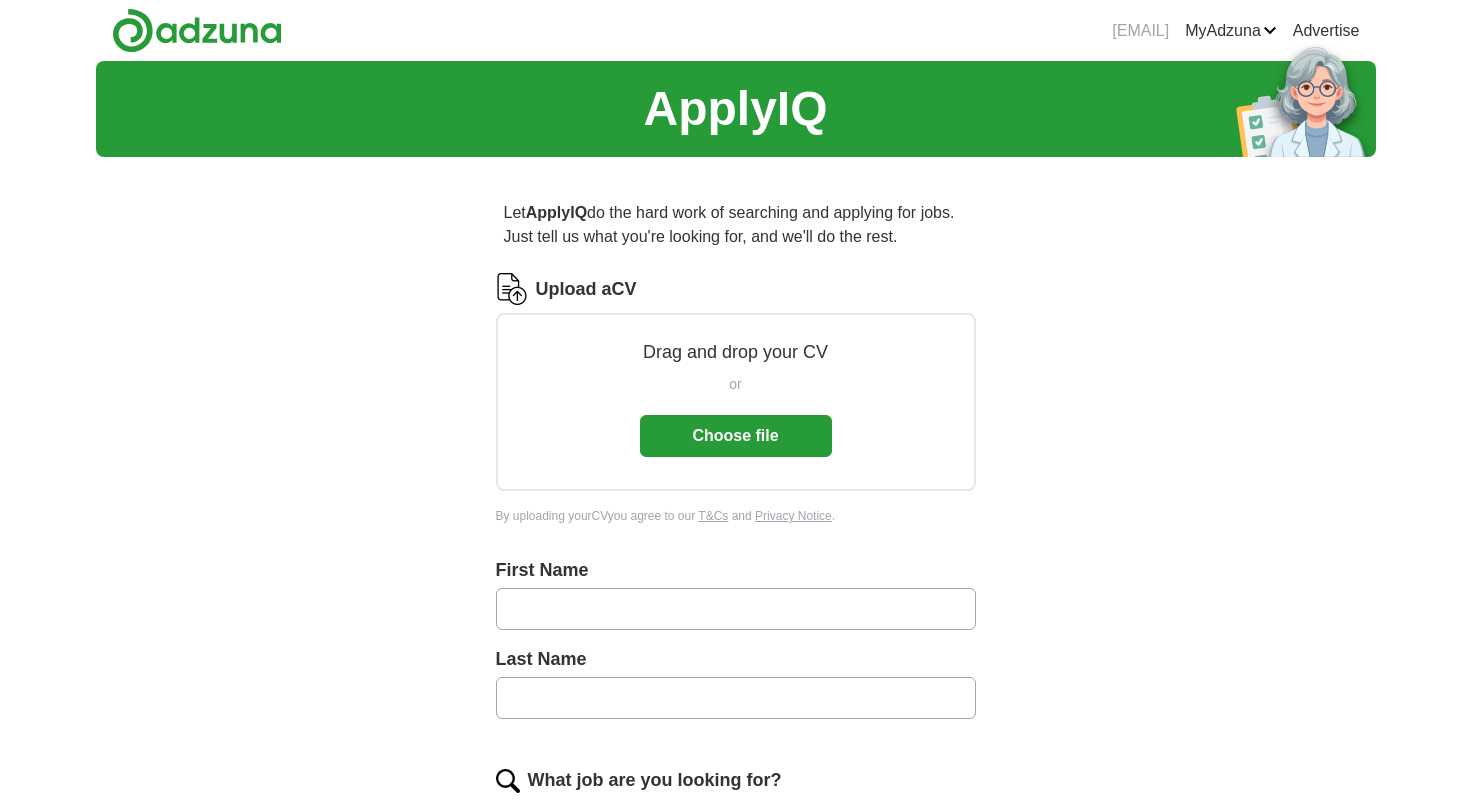 scroll, scrollTop: 0, scrollLeft: 0, axis: both 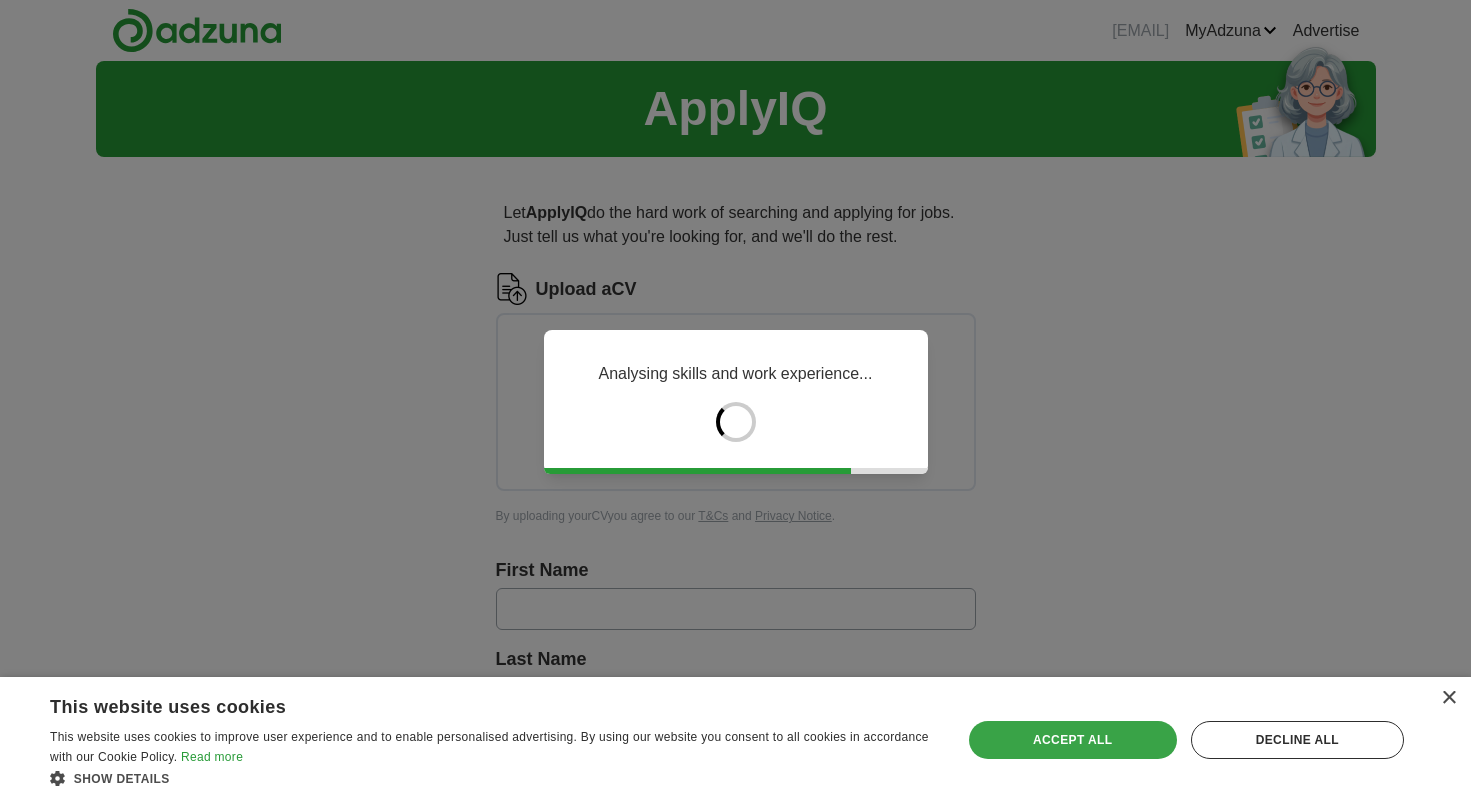click on "Accept all" at bounding box center (1073, 740) 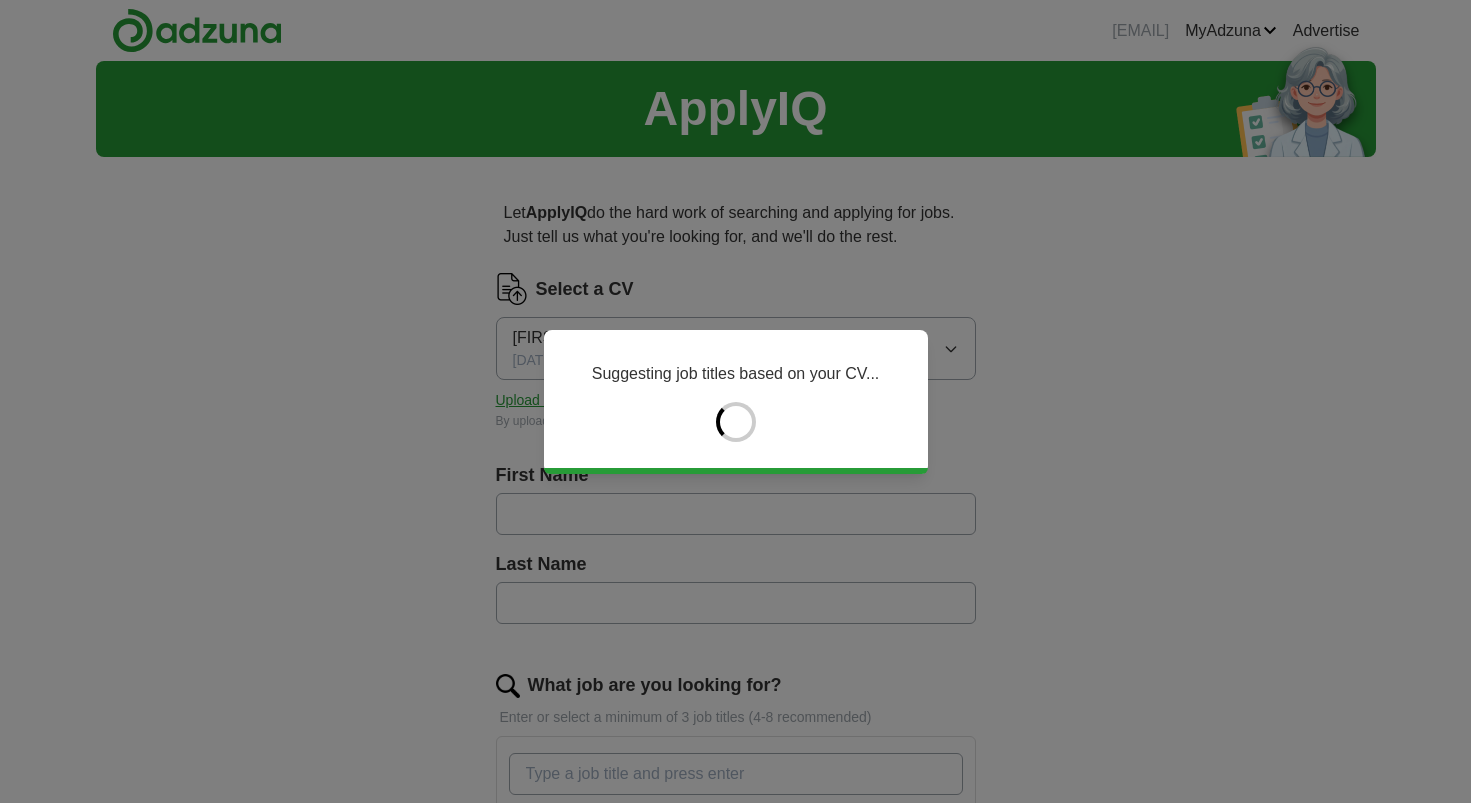type on "********" 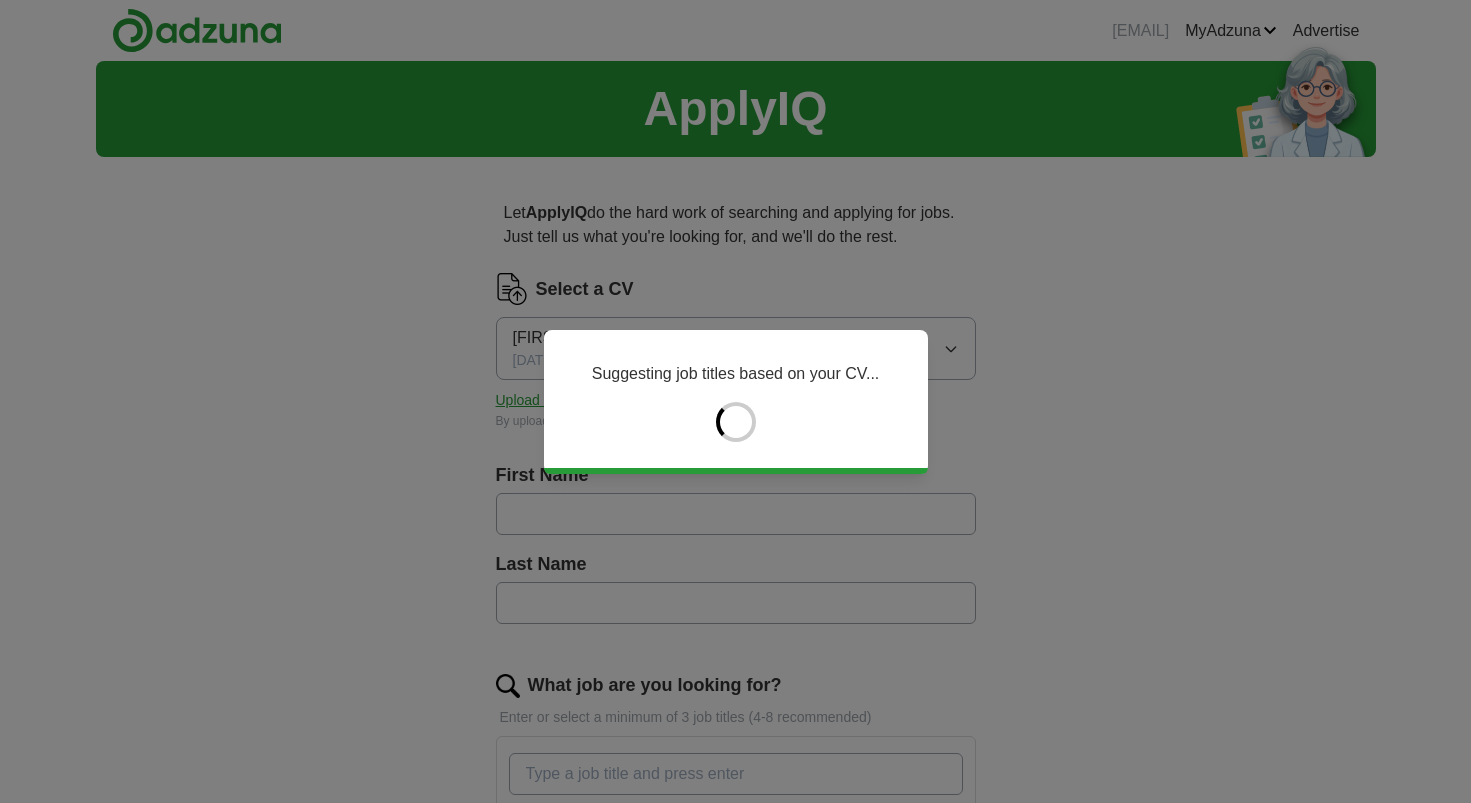 type on "********" 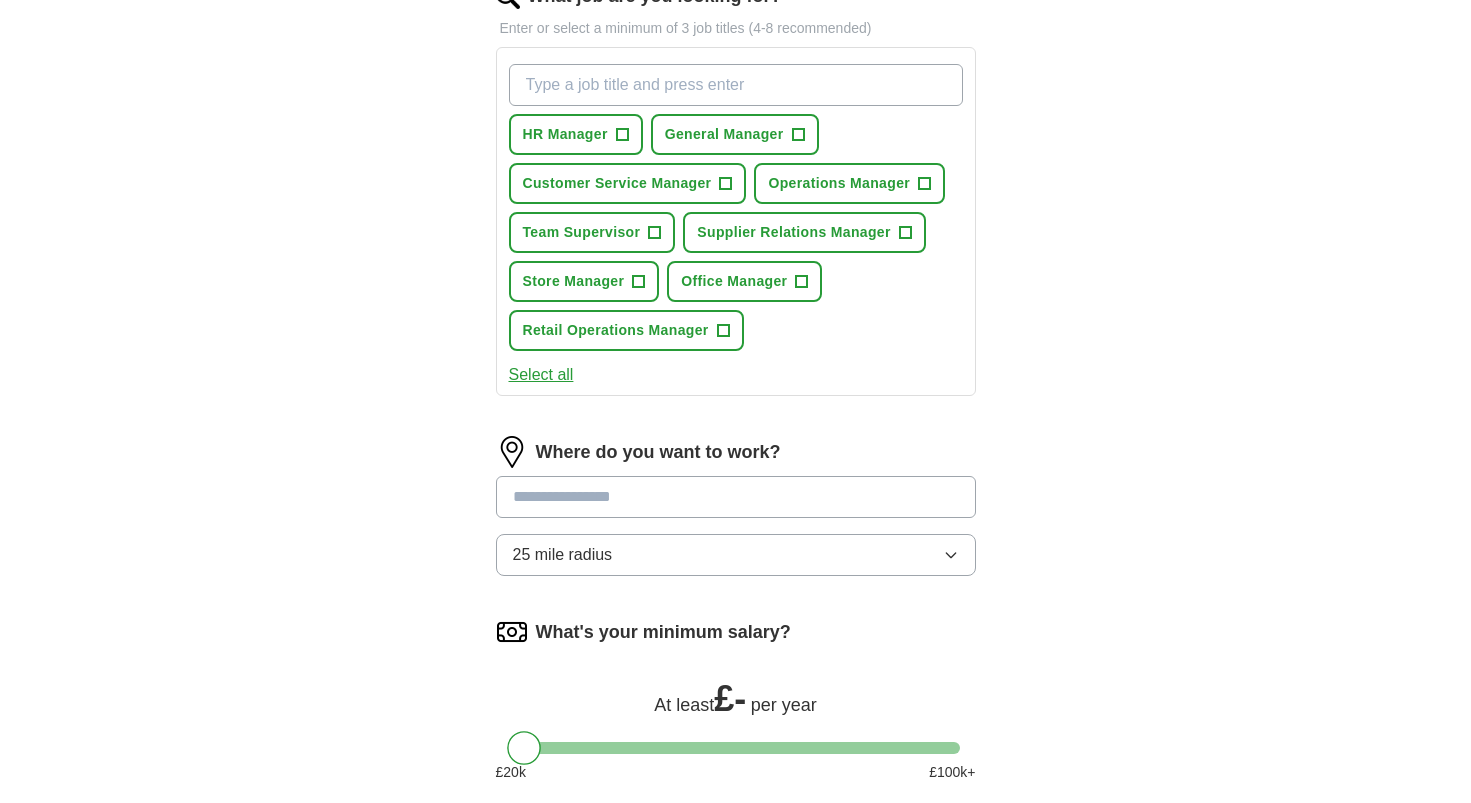 scroll, scrollTop: 690, scrollLeft: 0, axis: vertical 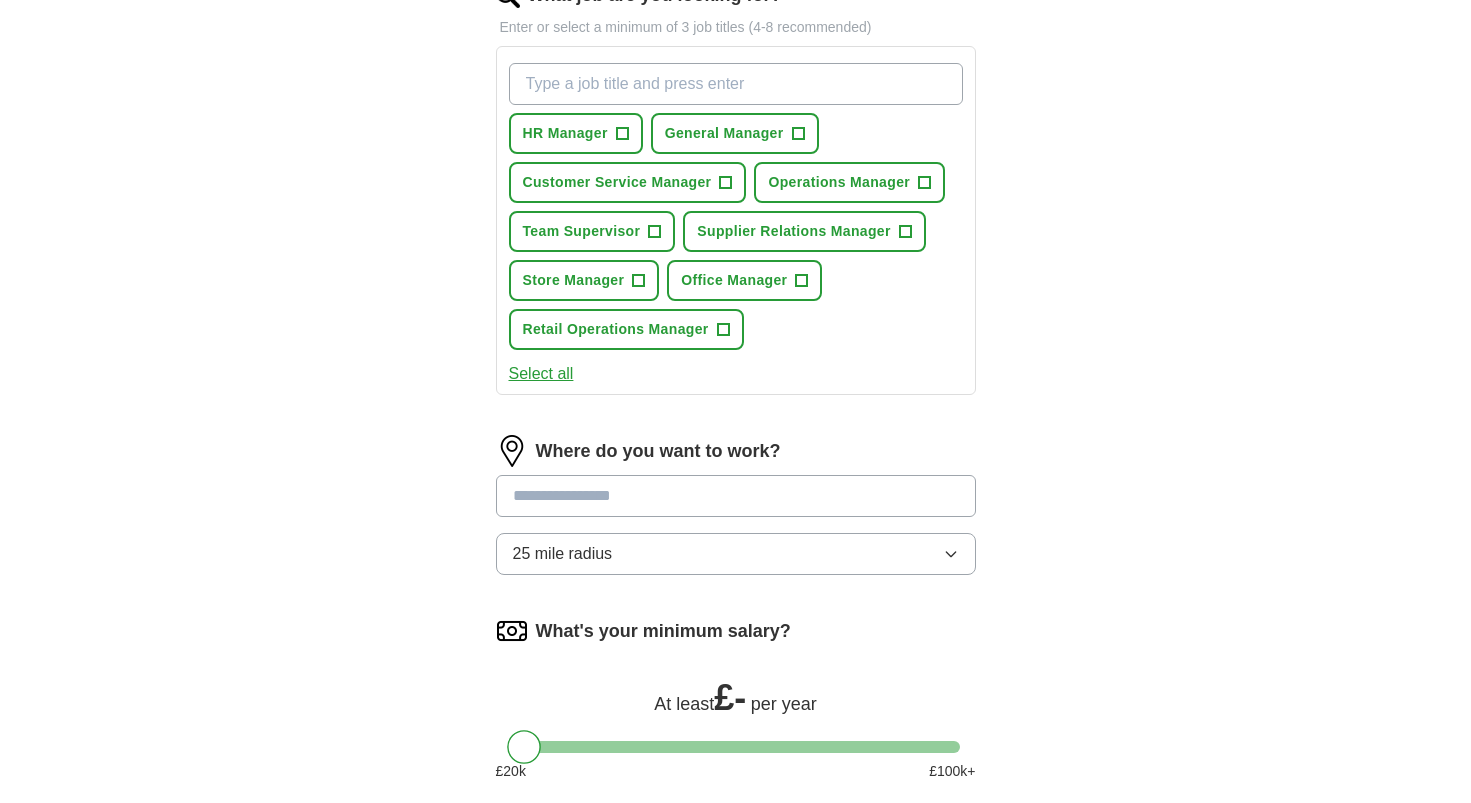 click at bounding box center (736, 496) 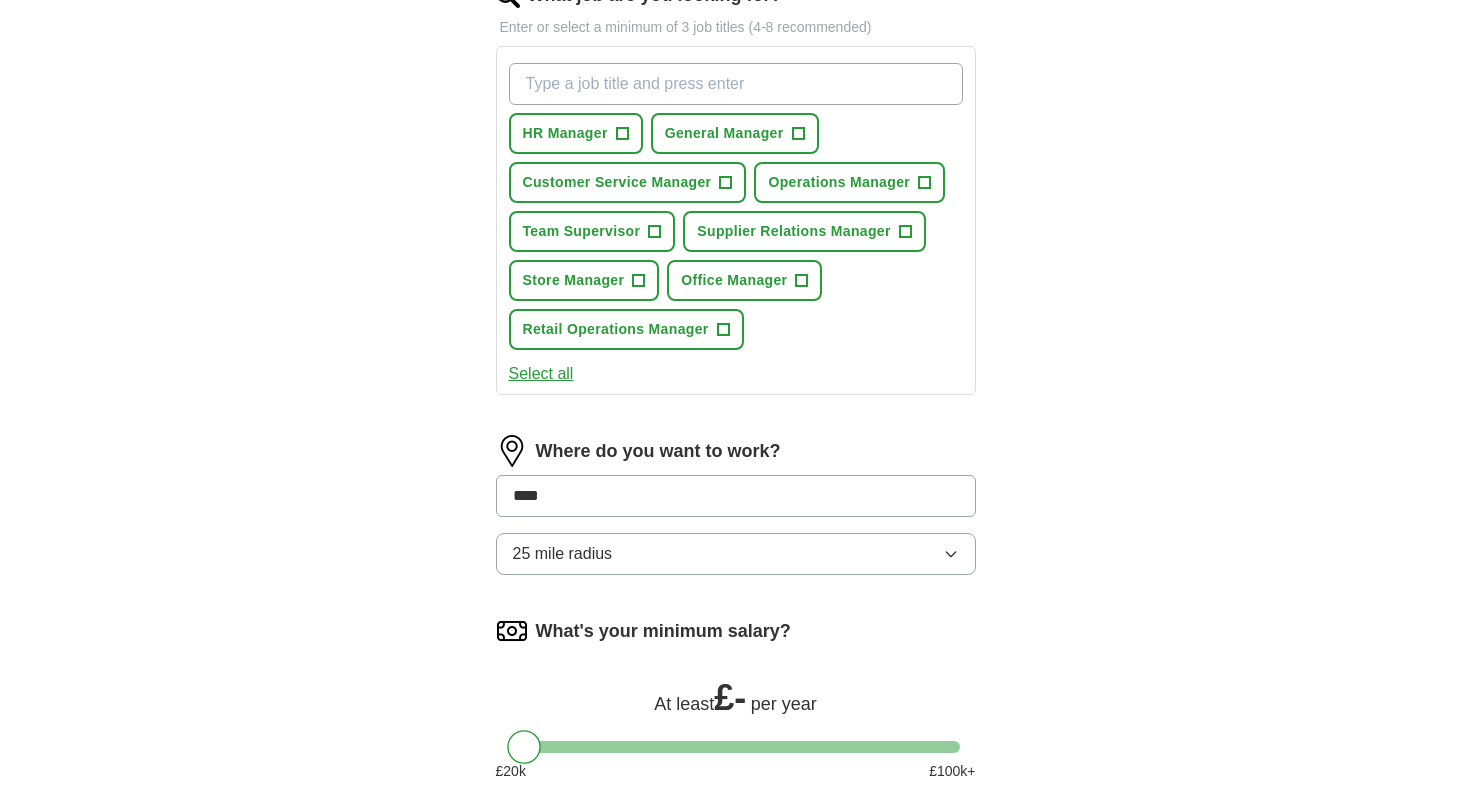click on "Where do you want to work? **** 25 mile radius" at bounding box center (736, 513) 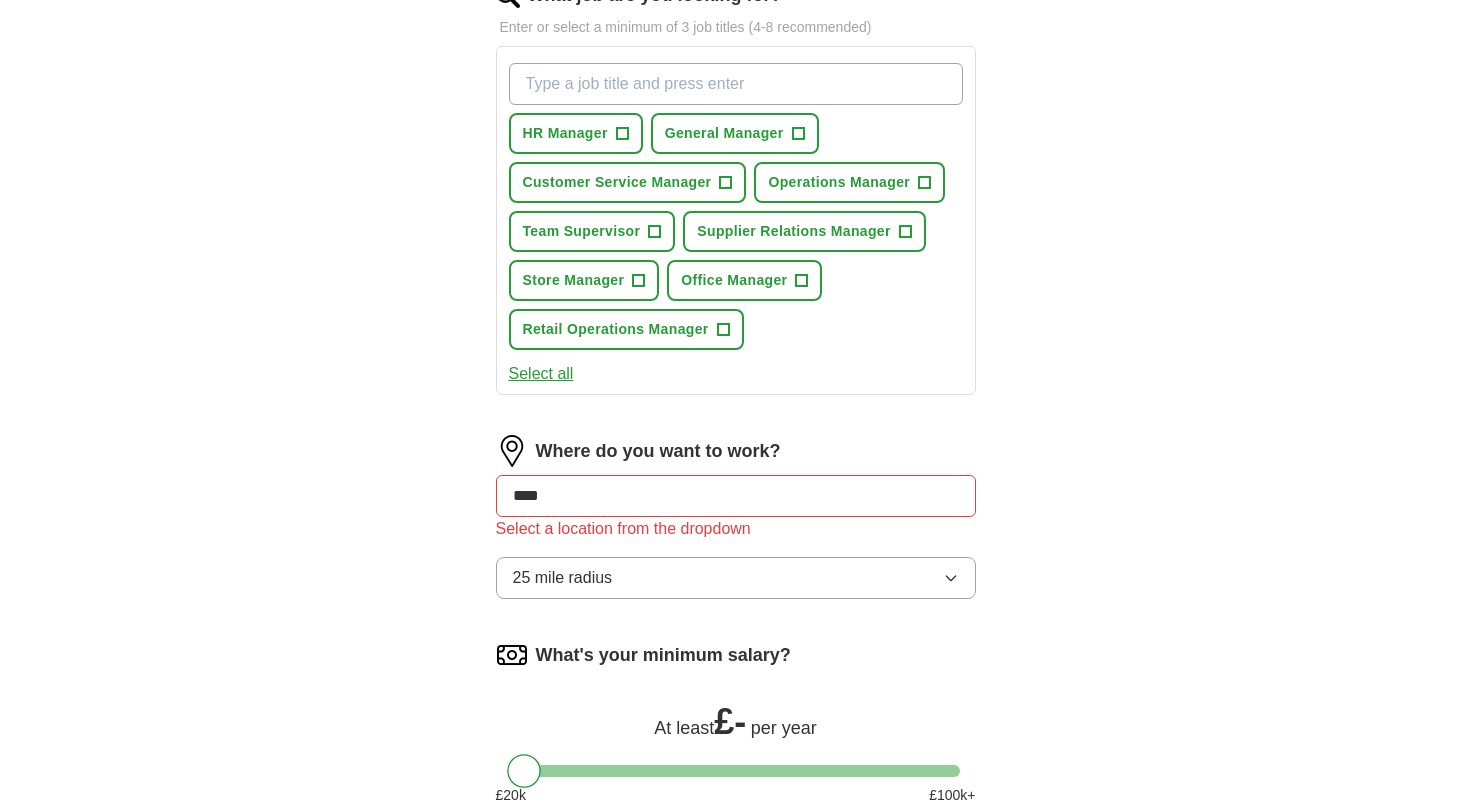 click on "****" at bounding box center [736, 496] 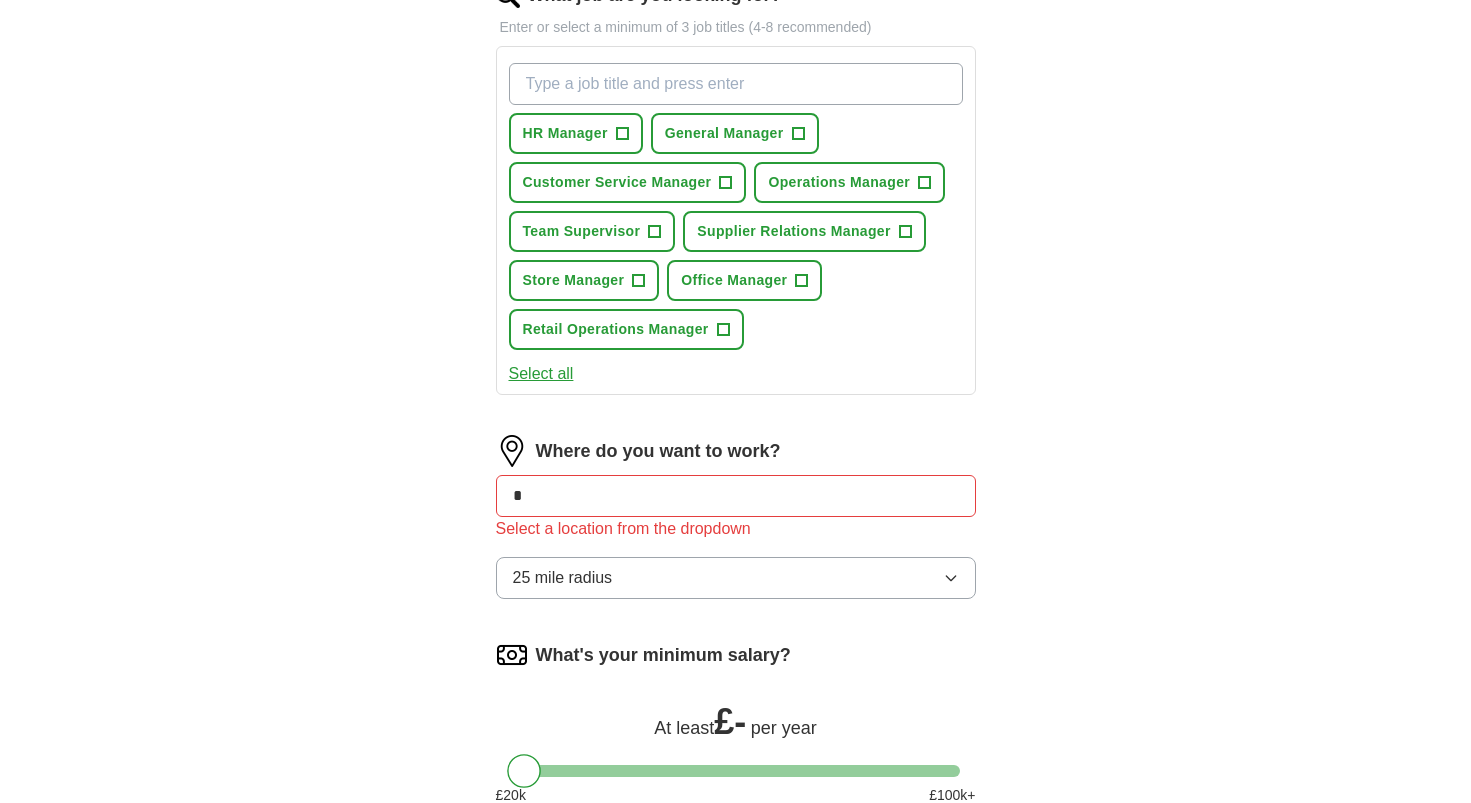 type on "*" 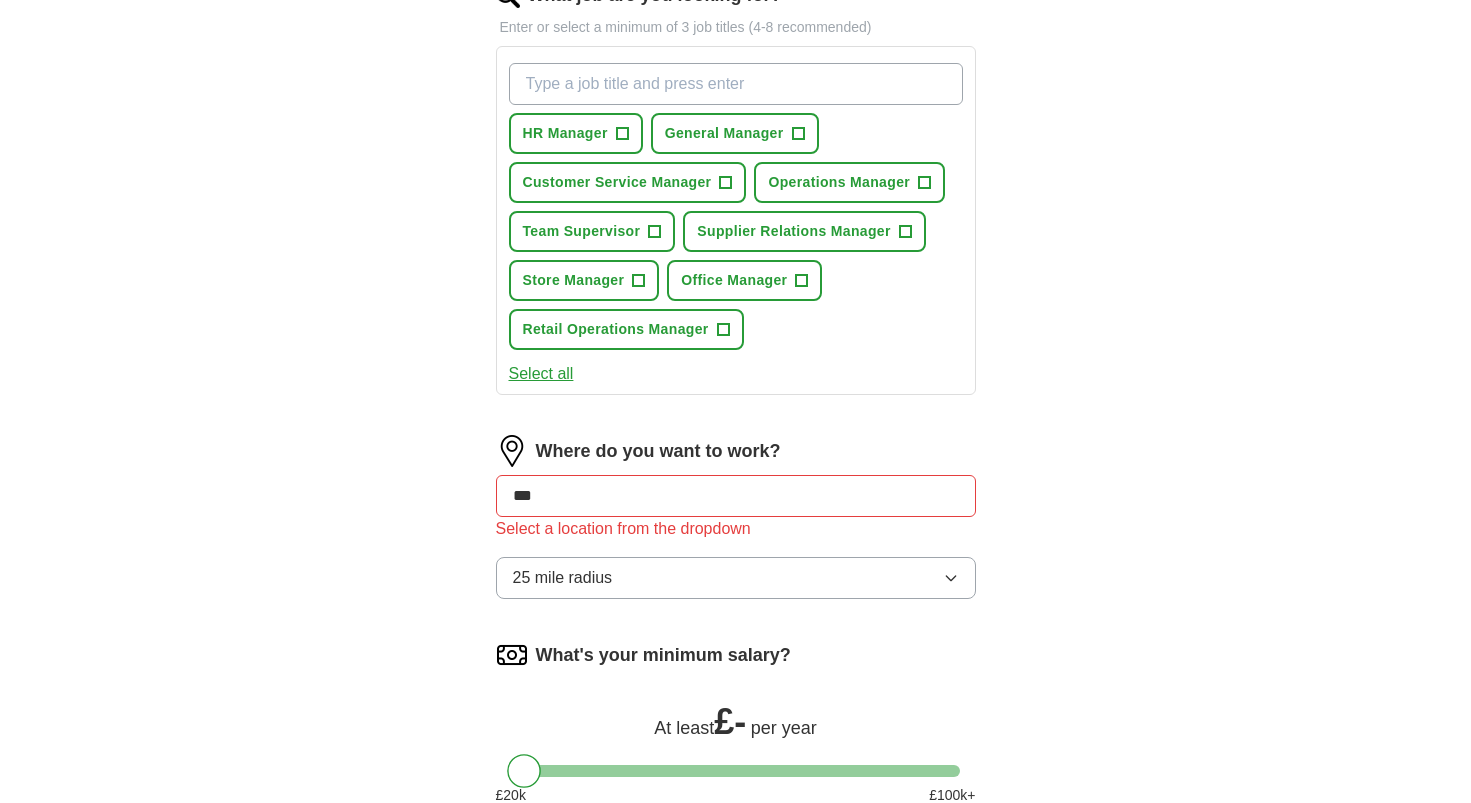 type on "****" 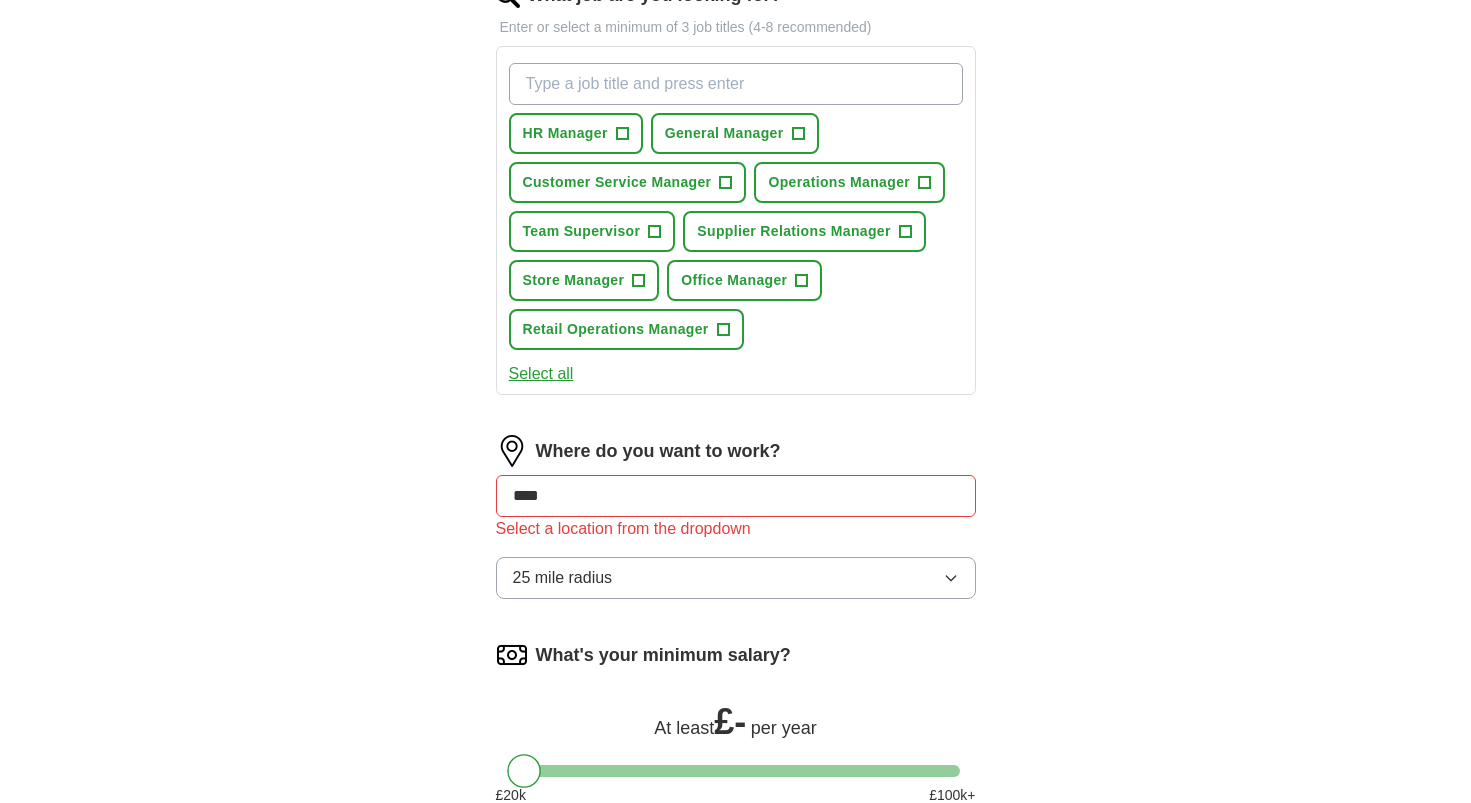 click on "25 mile radius" at bounding box center (563, 578) 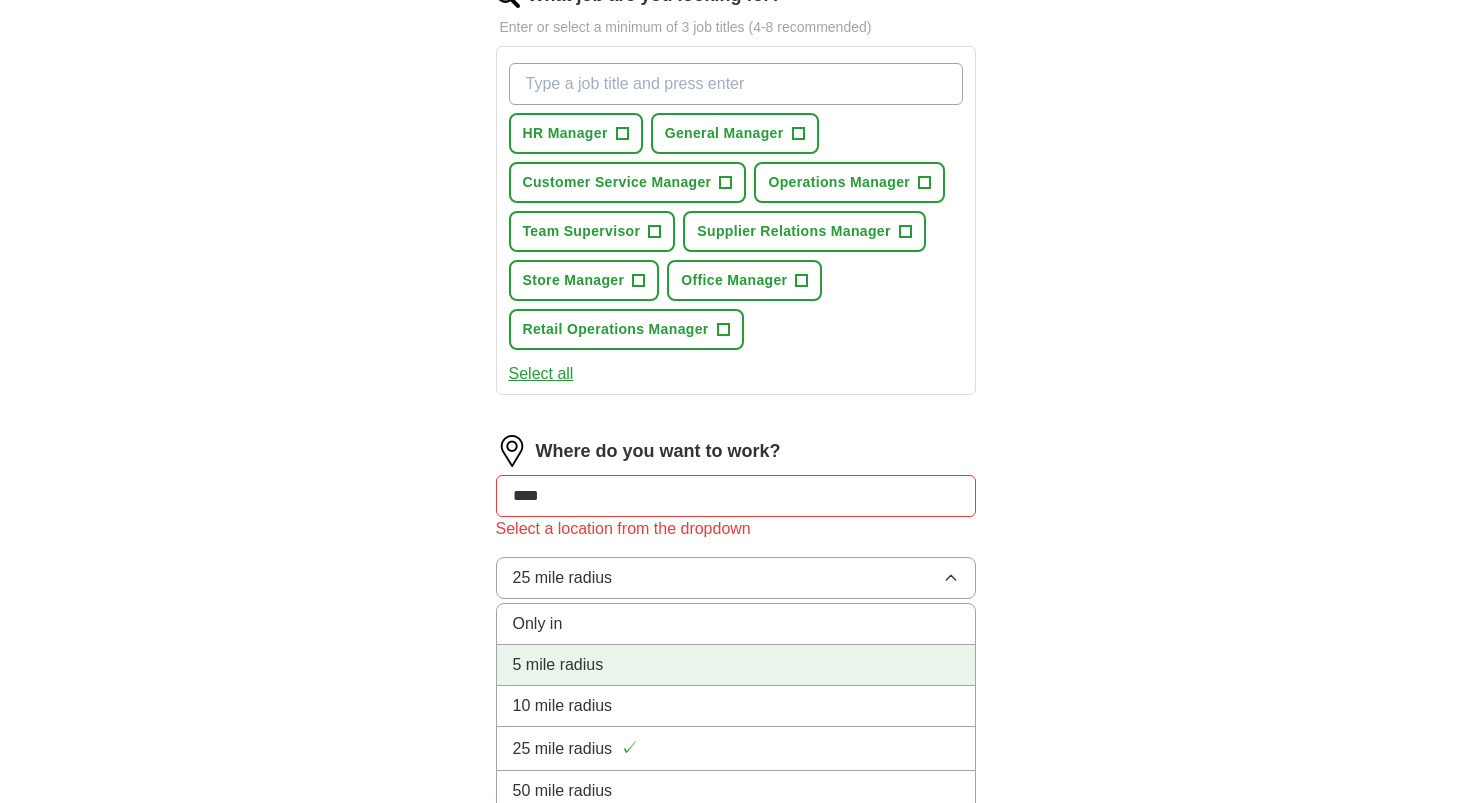 click on "5 mile radius" at bounding box center [558, 665] 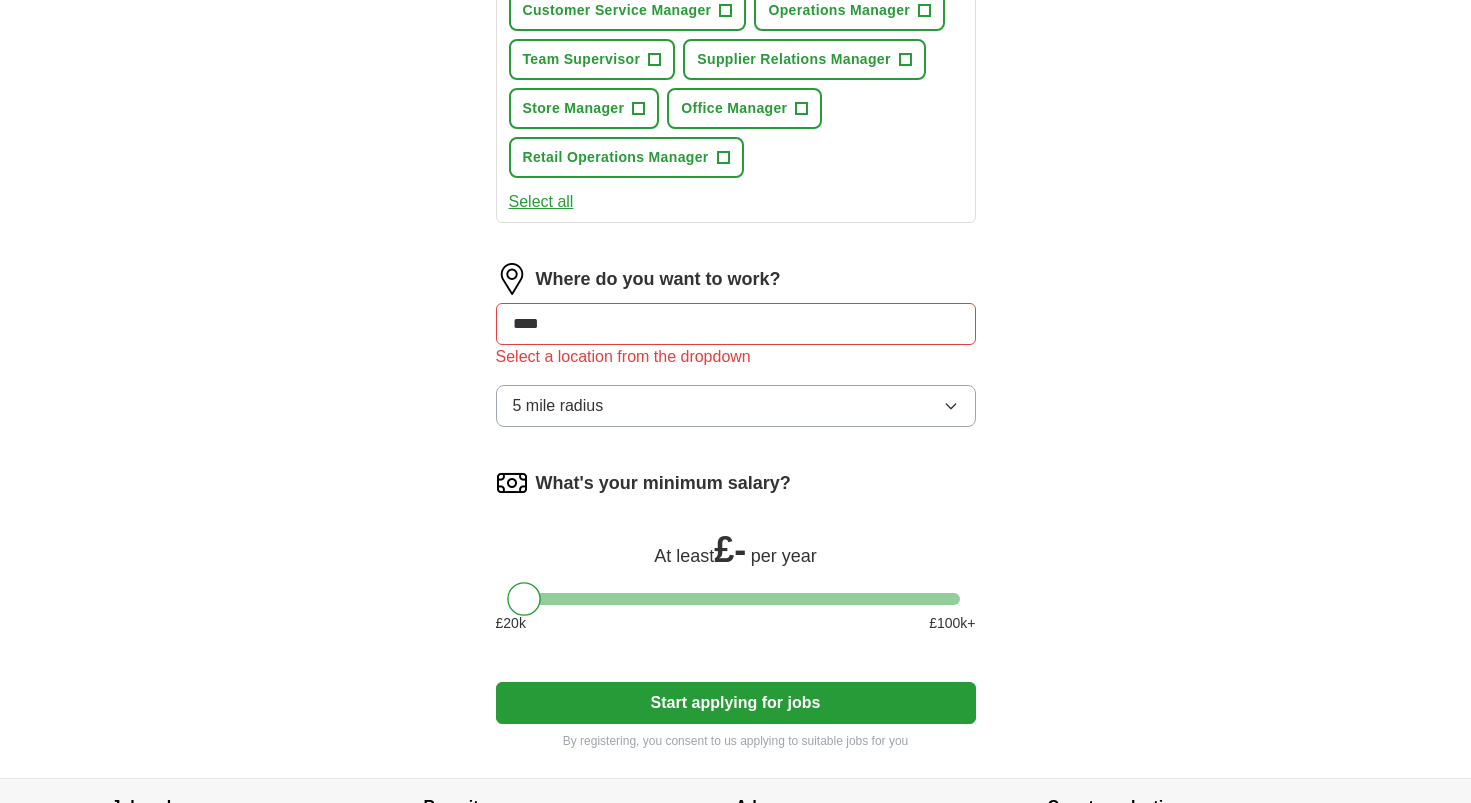 scroll, scrollTop: 897, scrollLeft: 0, axis: vertical 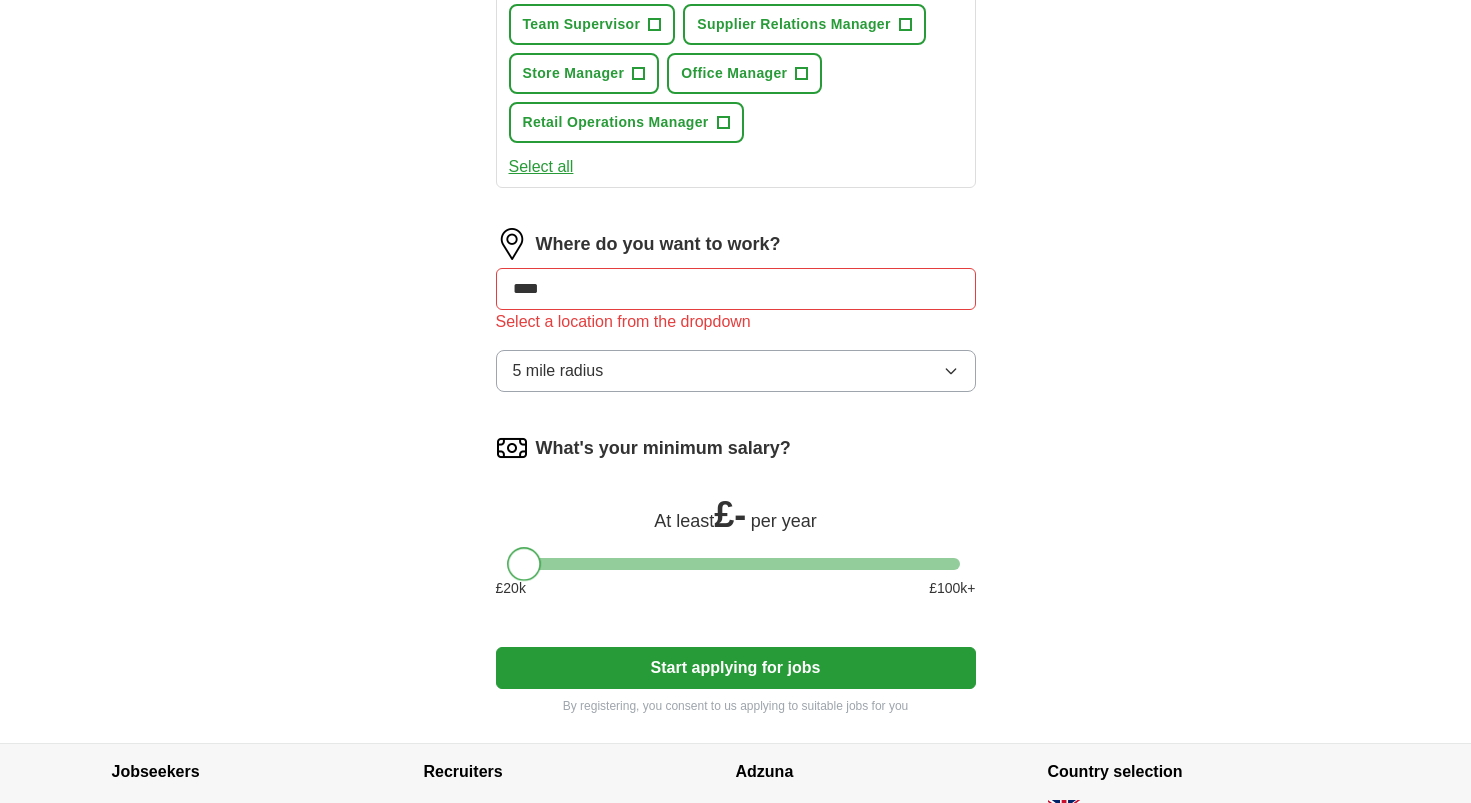 click at bounding box center [524, 564] 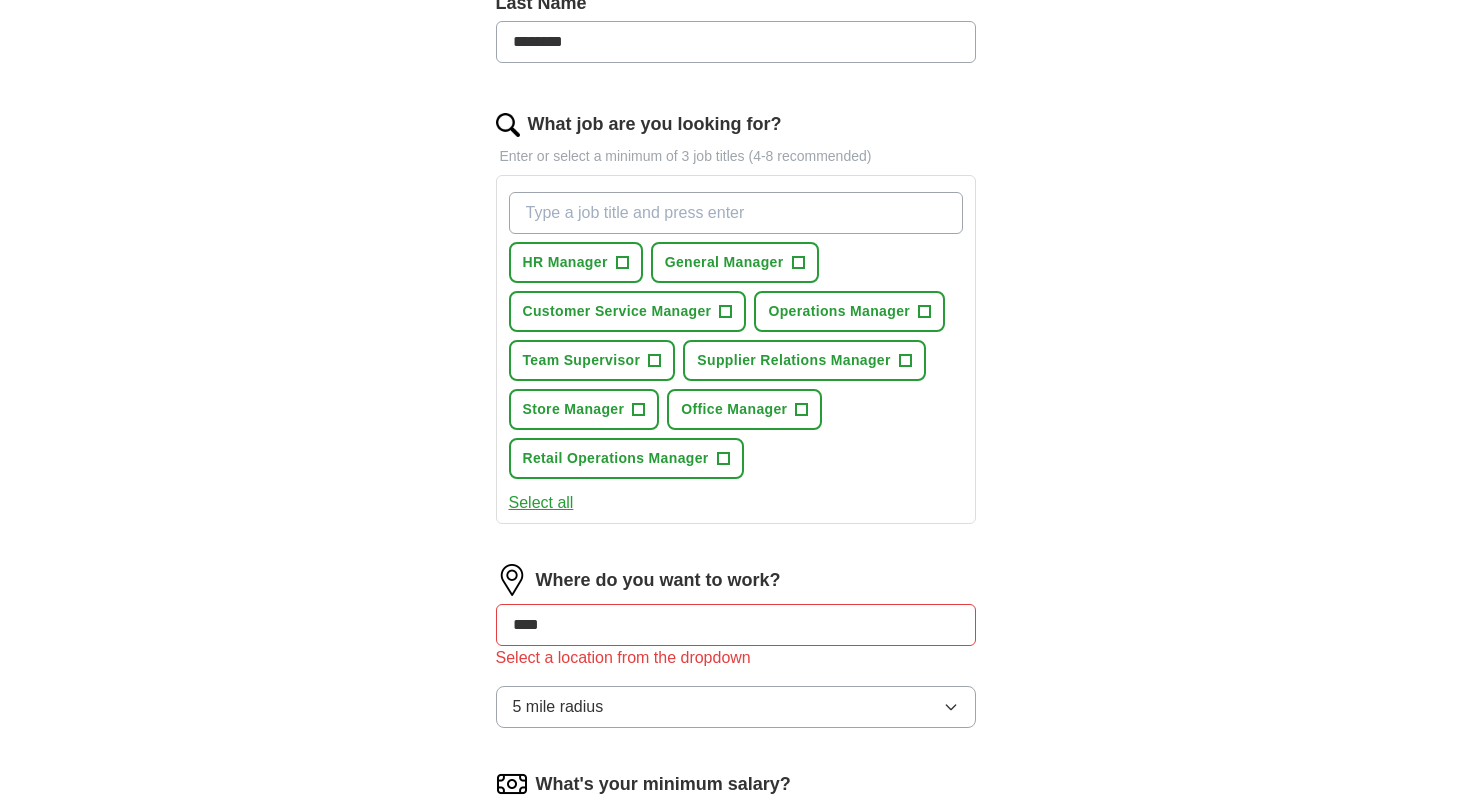 scroll, scrollTop: 560, scrollLeft: 0, axis: vertical 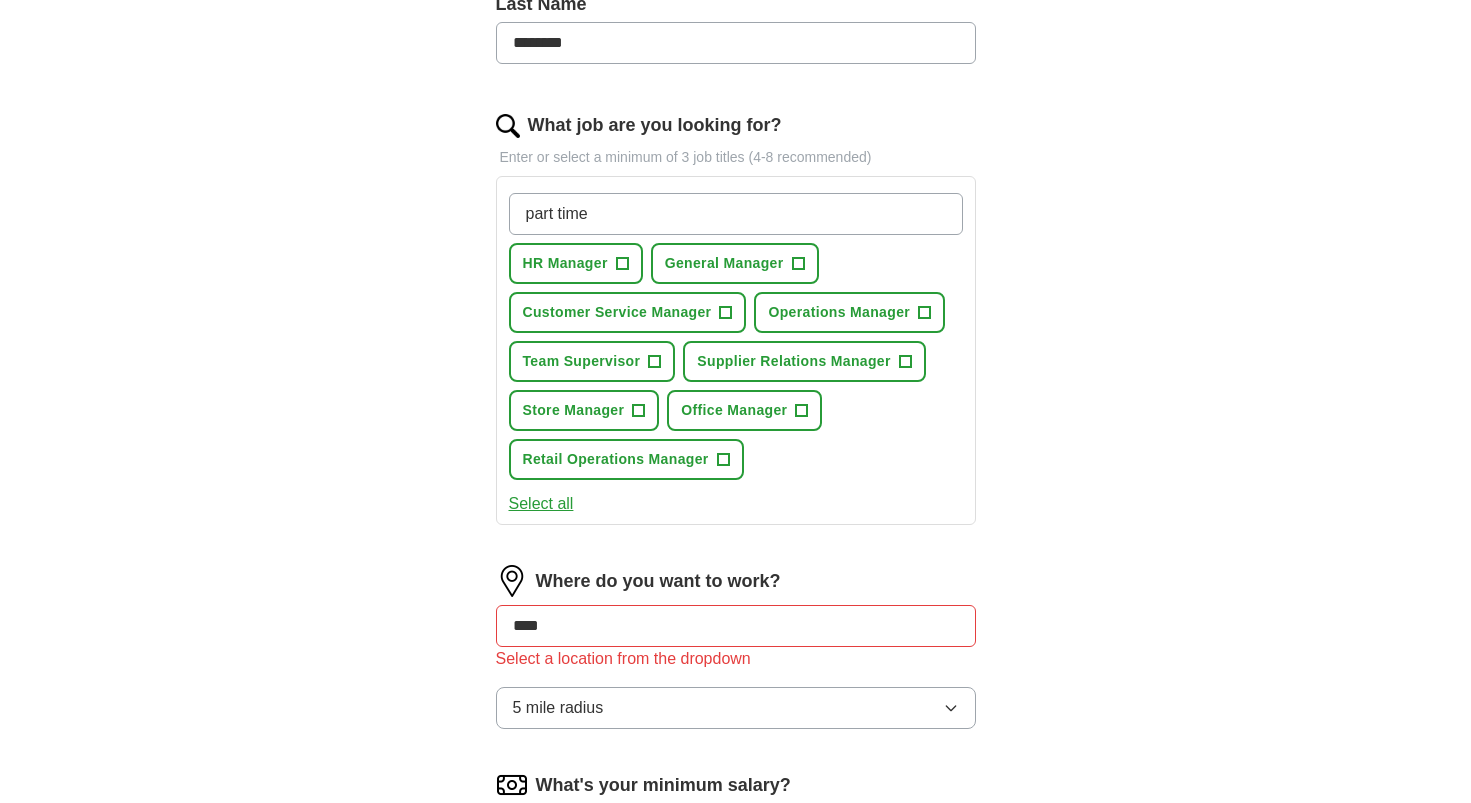 type on "part time" 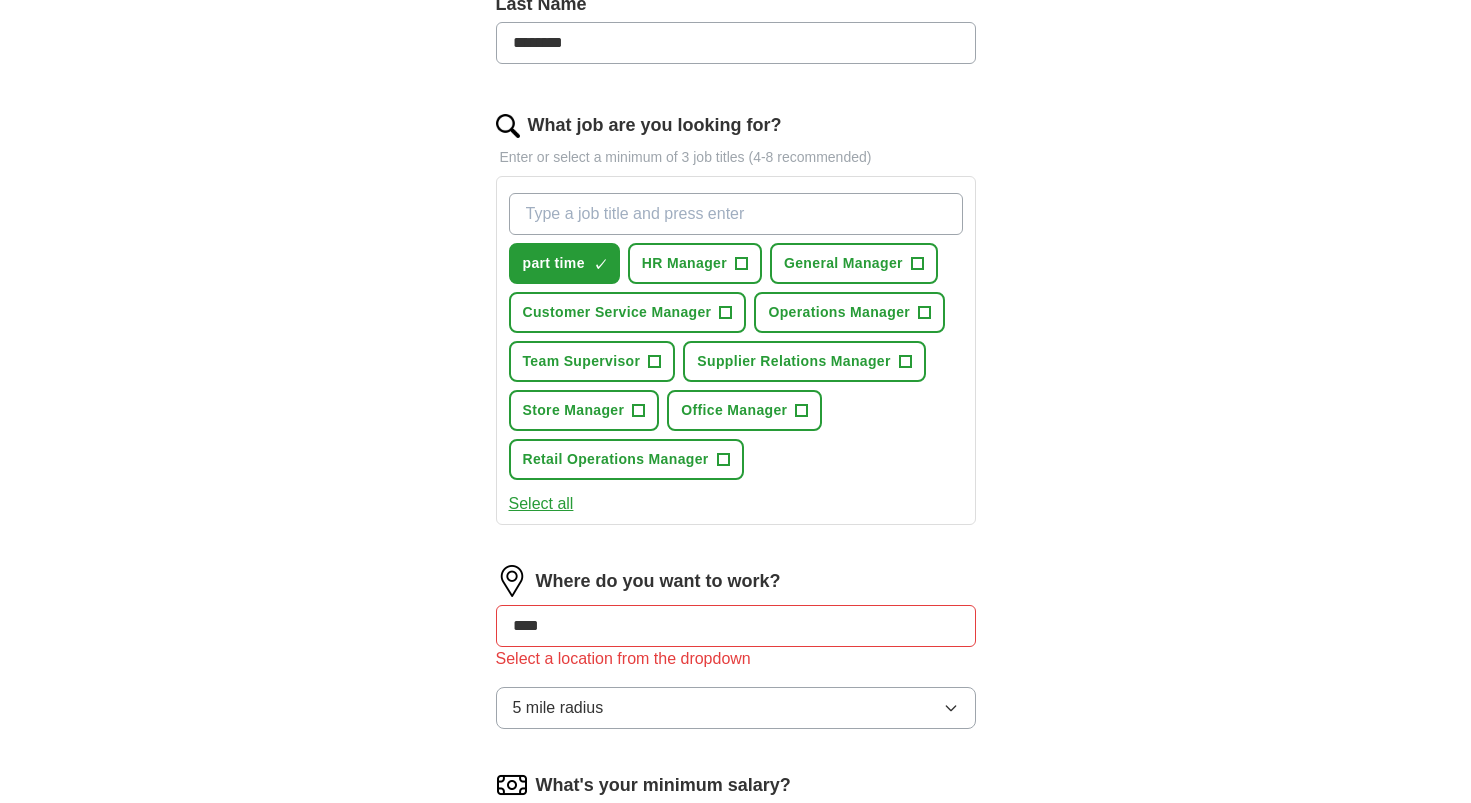 click on "Team Supervisor" at bounding box center (582, 361) 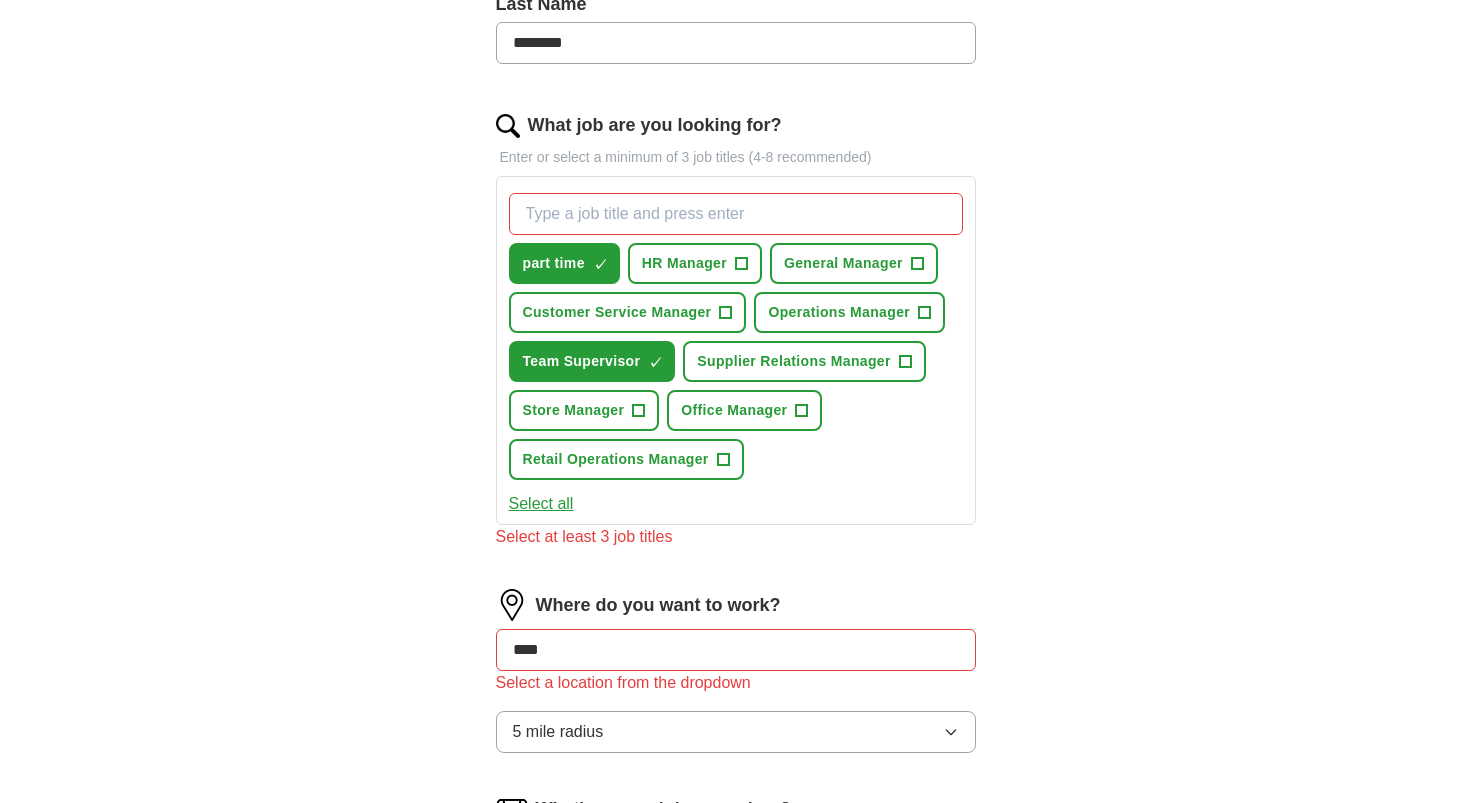 click on "Customer Service Manager" at bounding box center (617, 312) 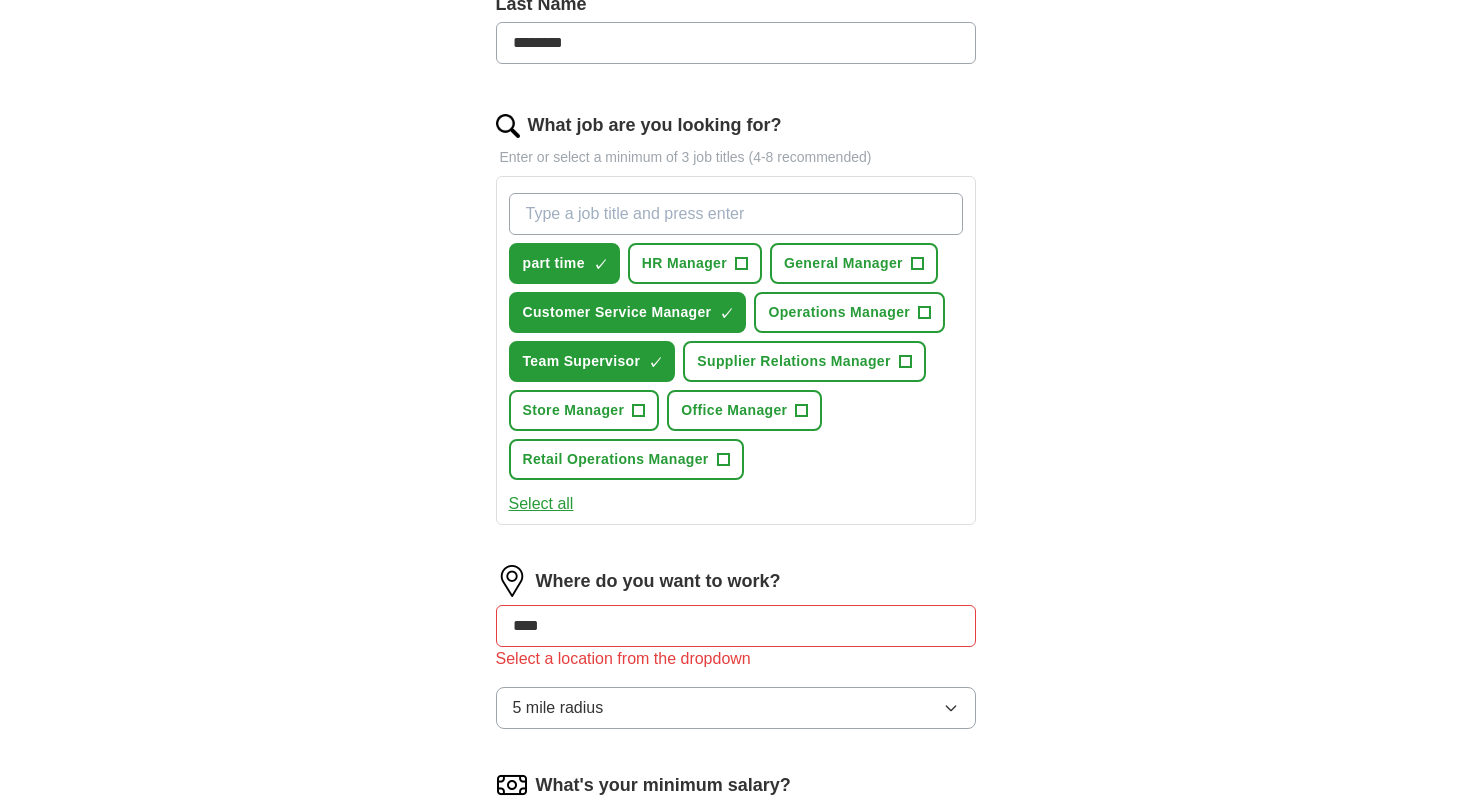 click on "****" at bounding box center (736, 626) 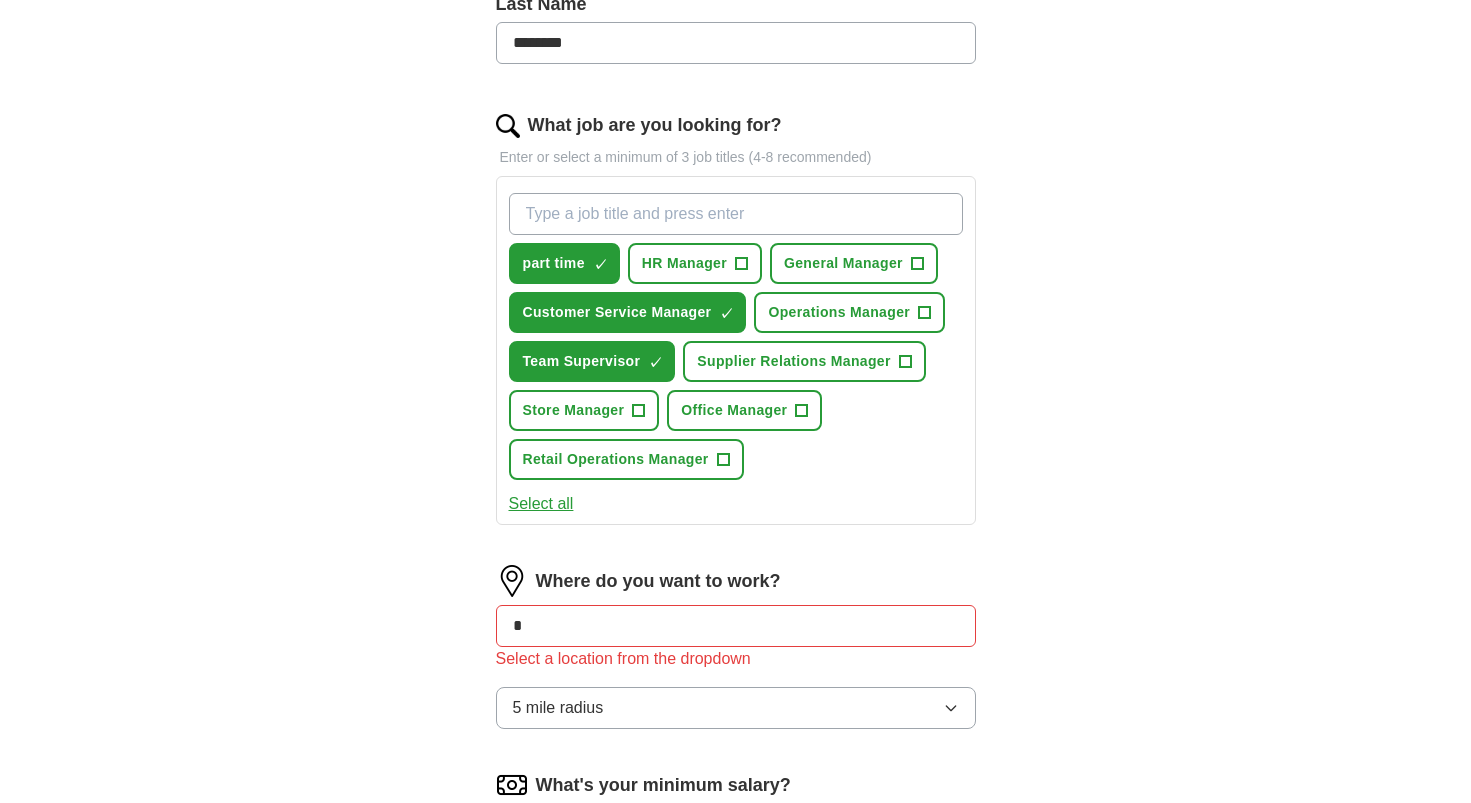 type on "*" 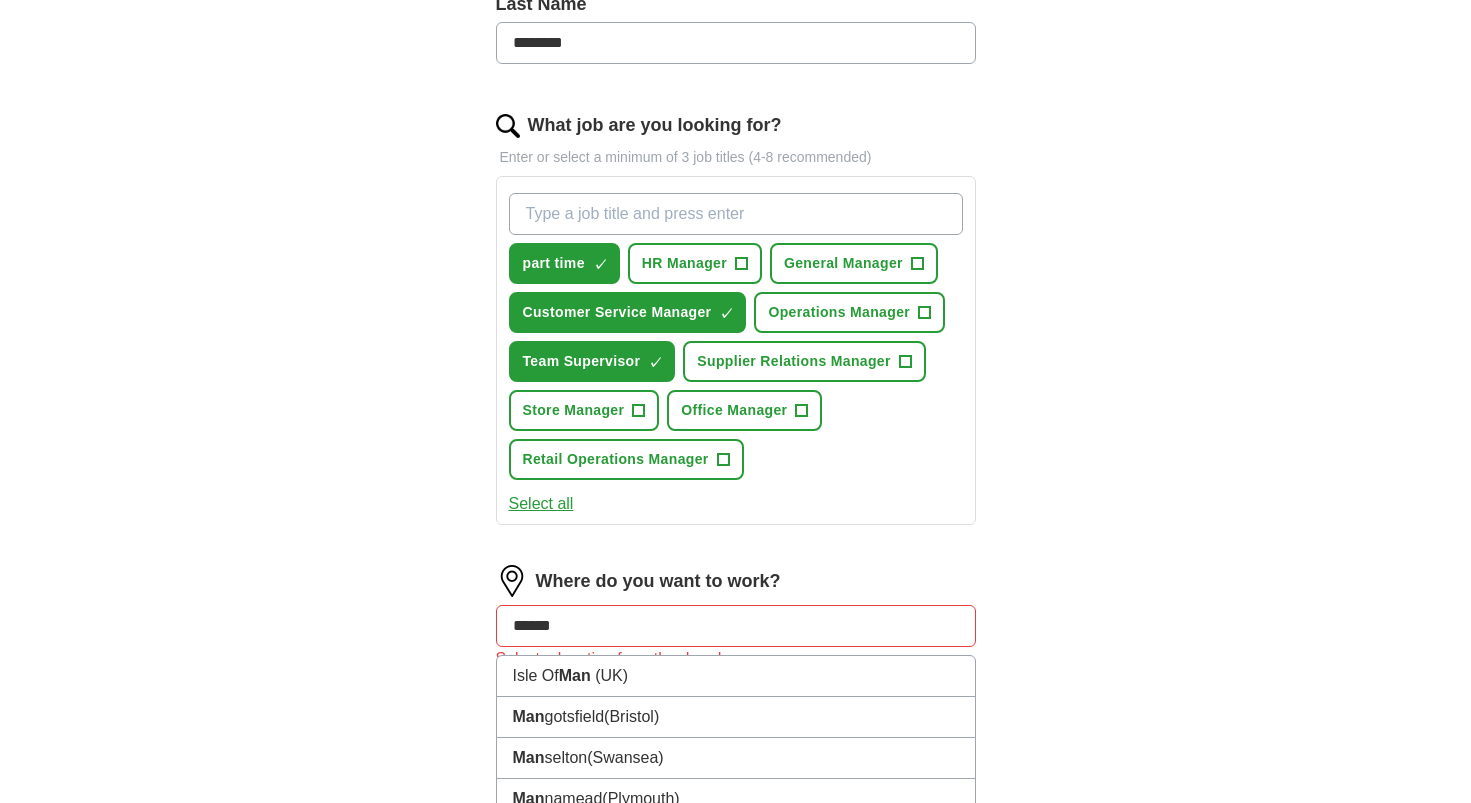 type on "*******" 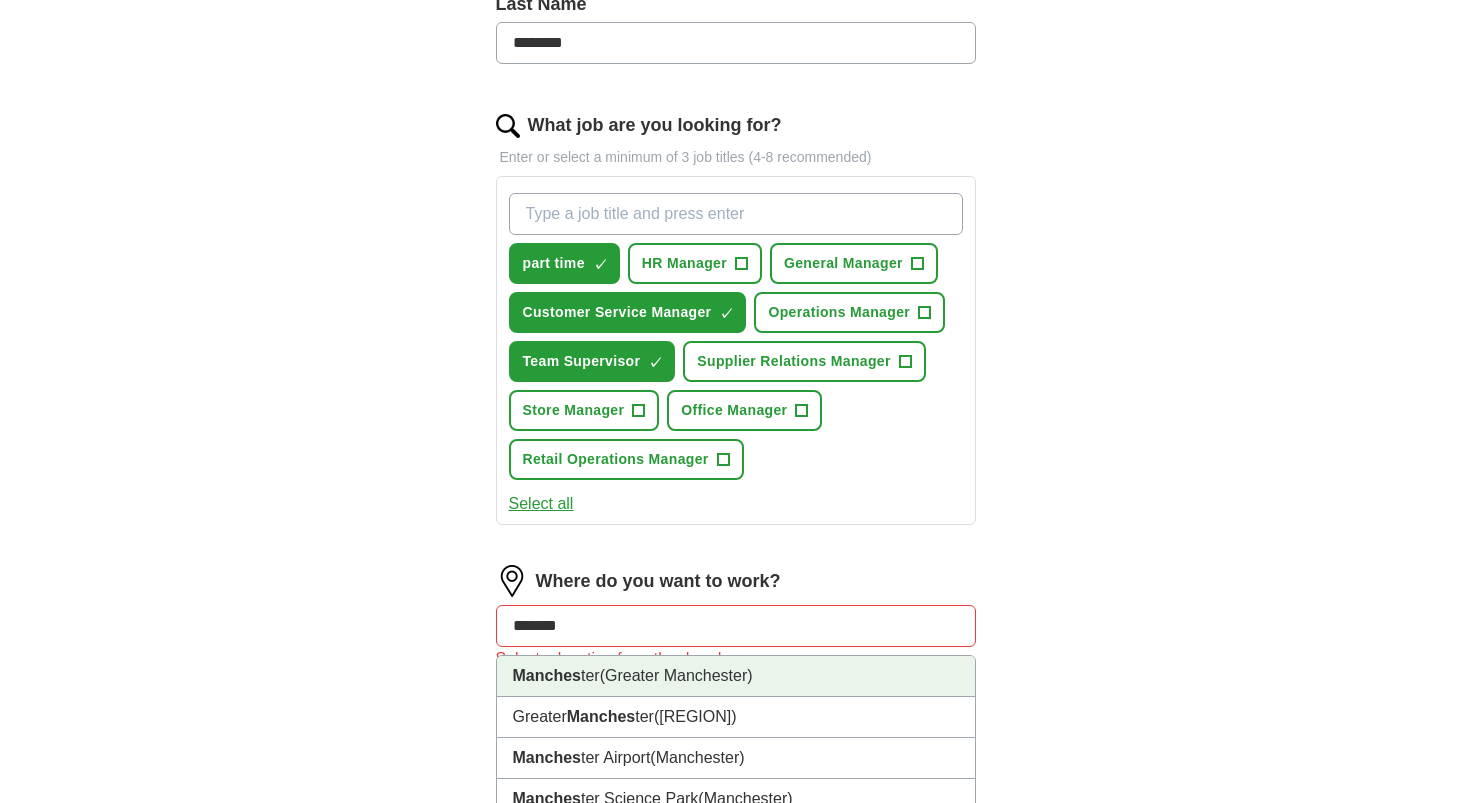 click on "[CITY], [REGION]" at bounding box center (736, 676) 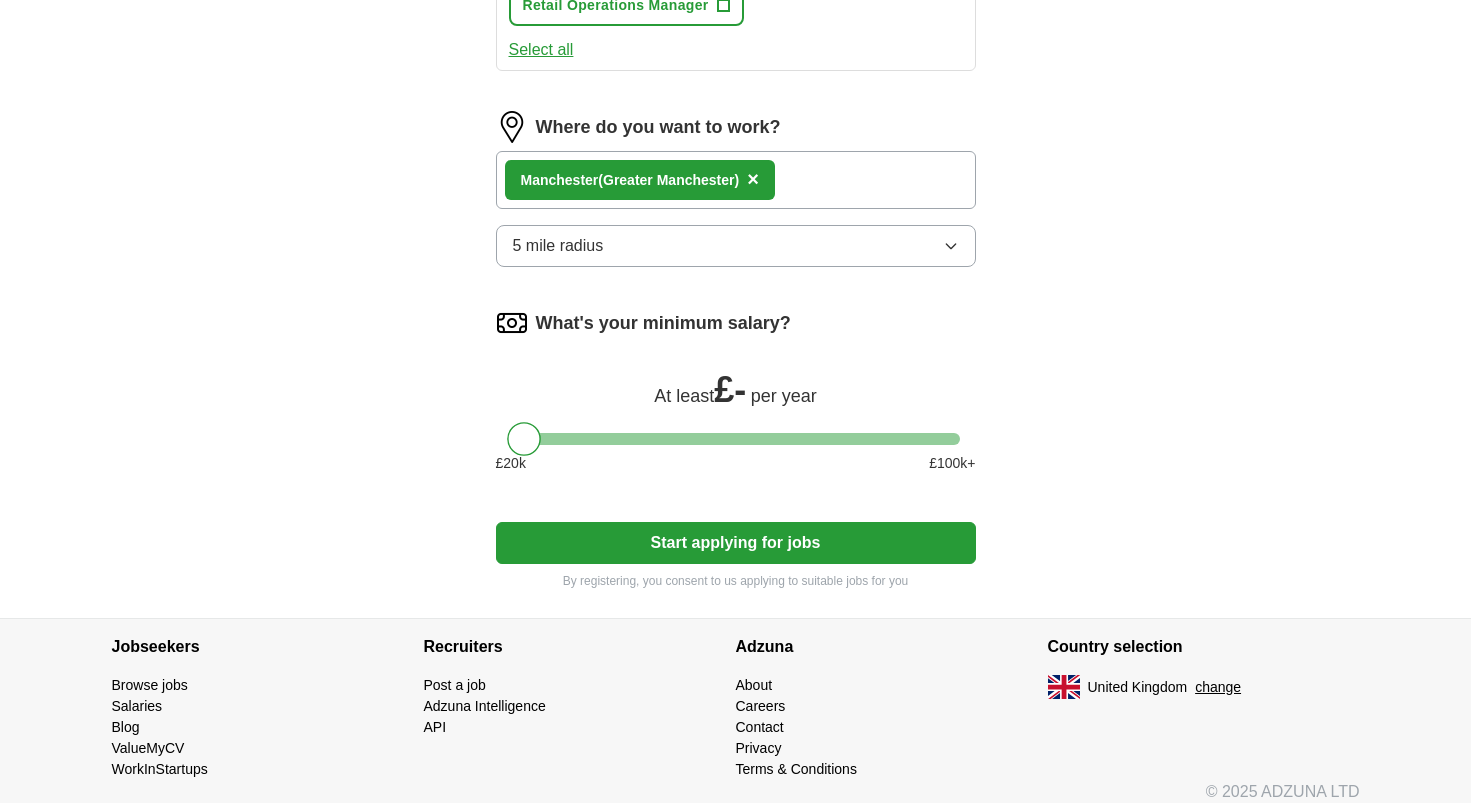 scroll, scrollTop: 1013, scrollLeft: 0, axis: vertical 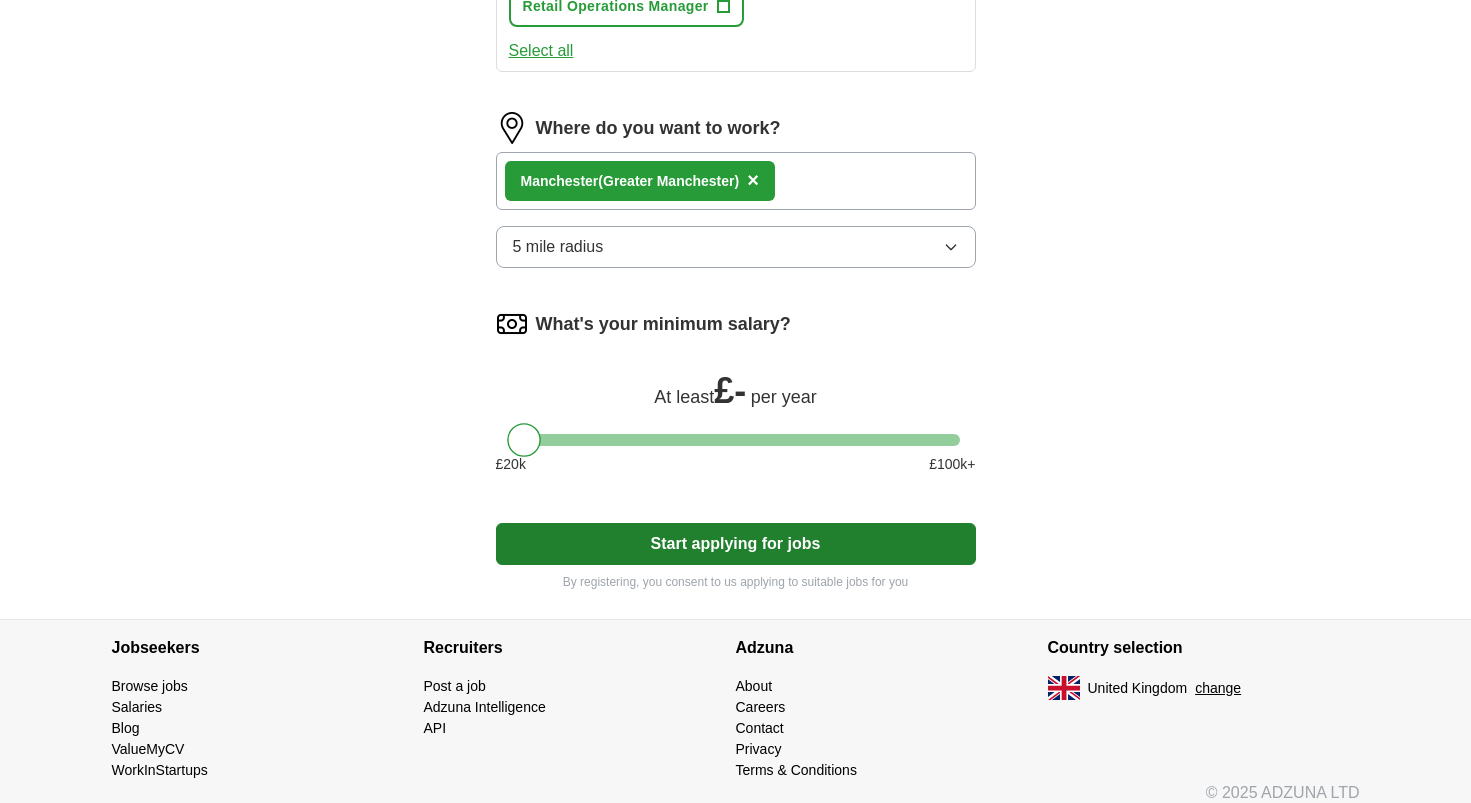 click on "Start applying for jobs" at bounding box center [736, 544] 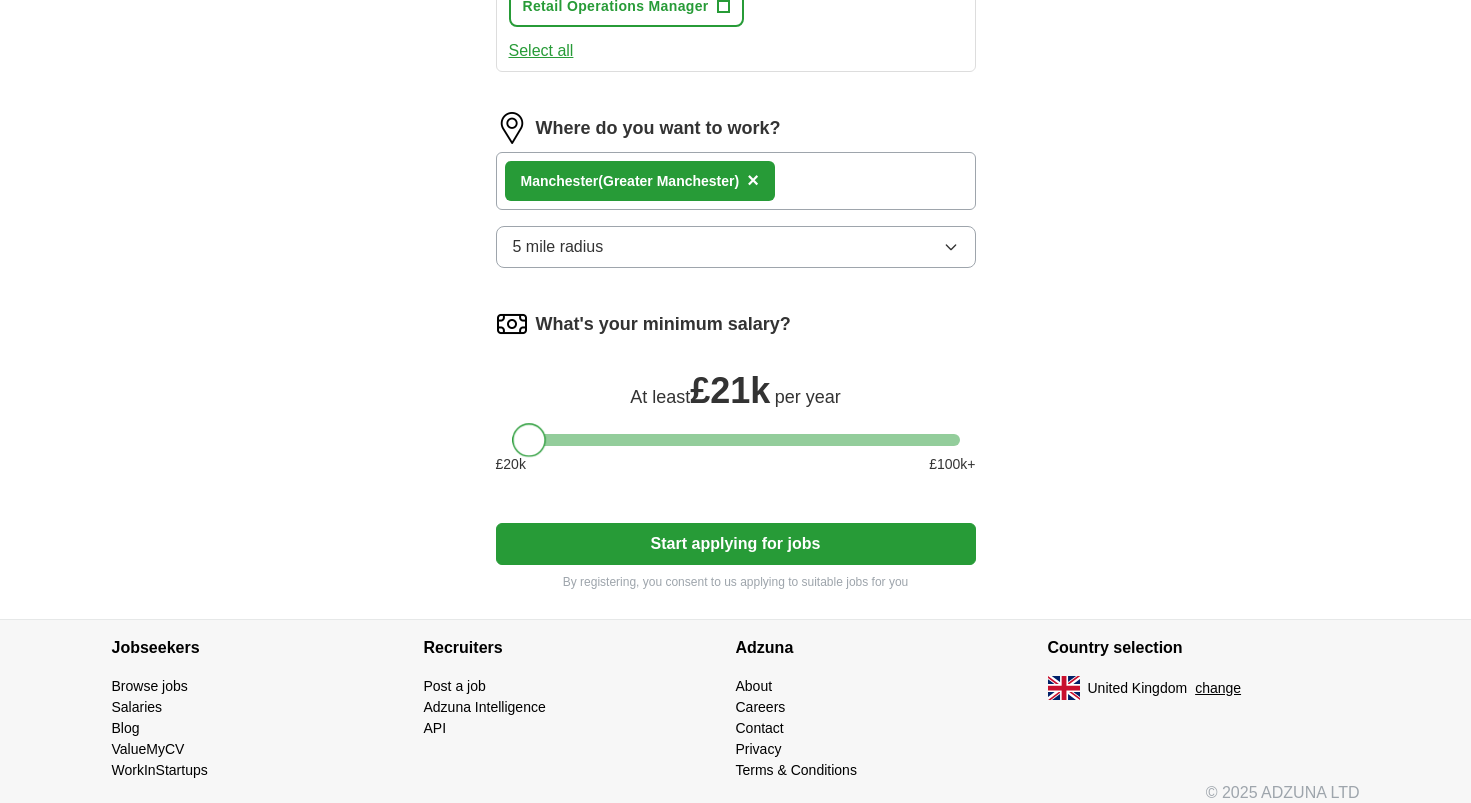 click at bounding box center [529, 440] 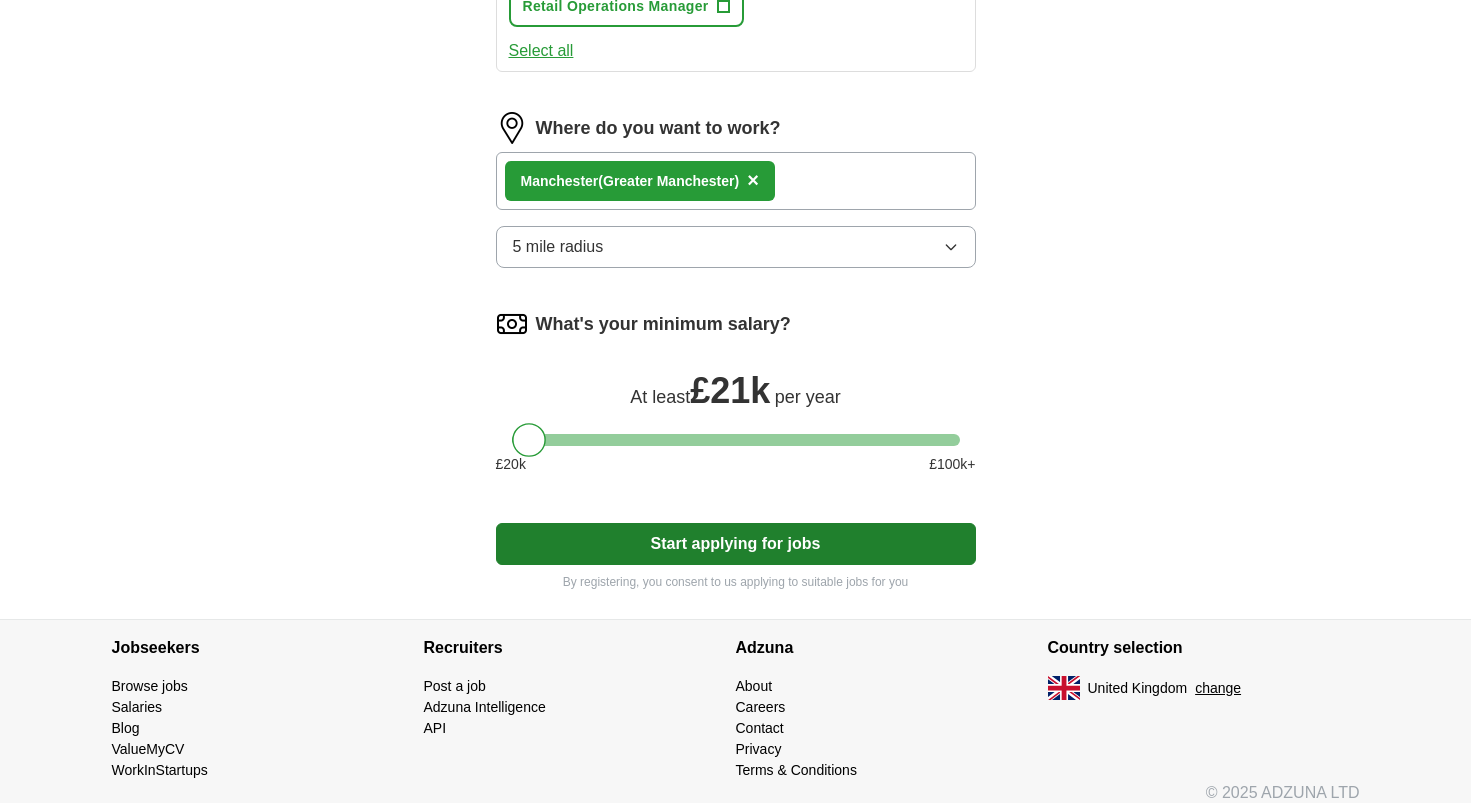 click on "Start applying for jobs" at bounding box center (736, 544) 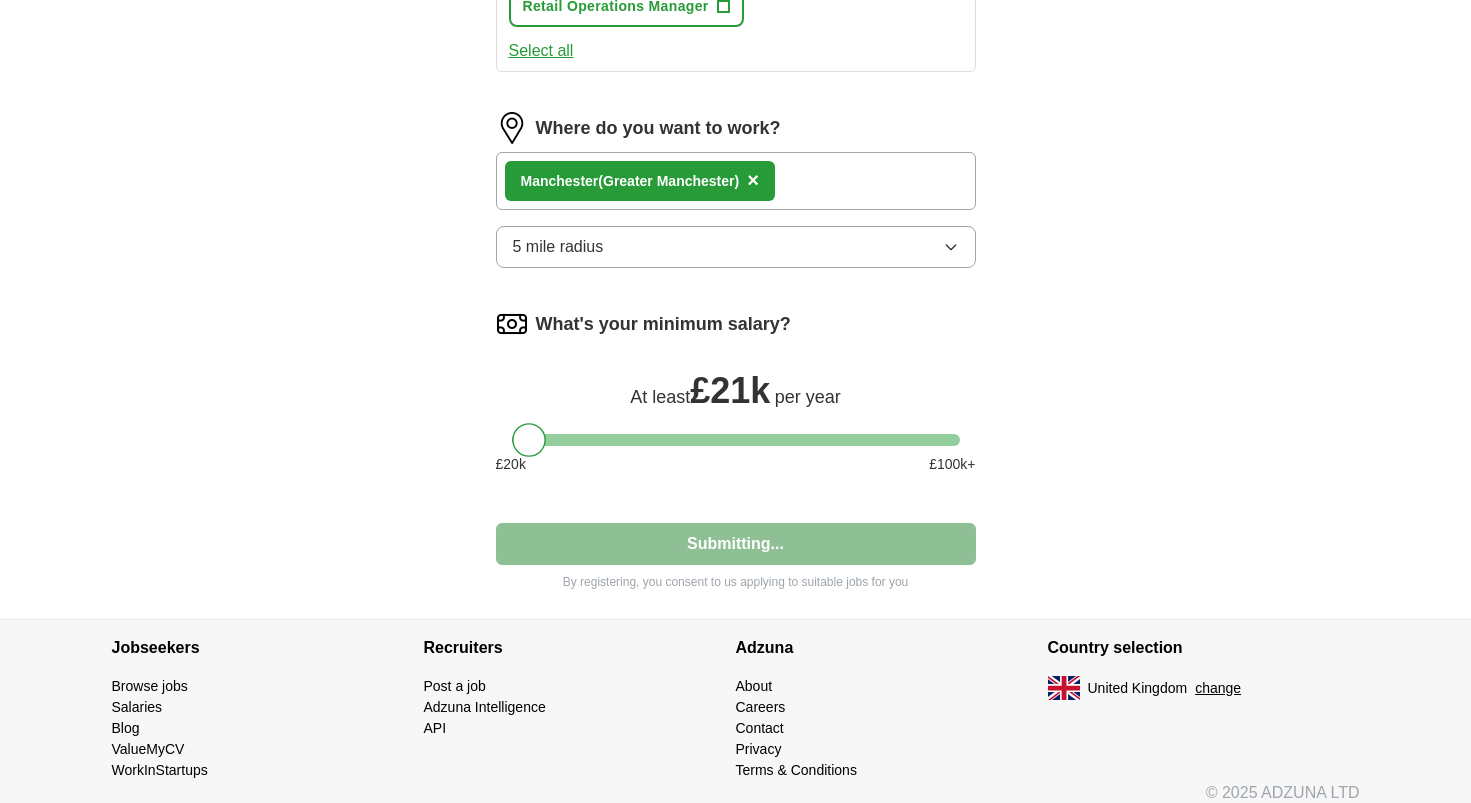 select on "**" 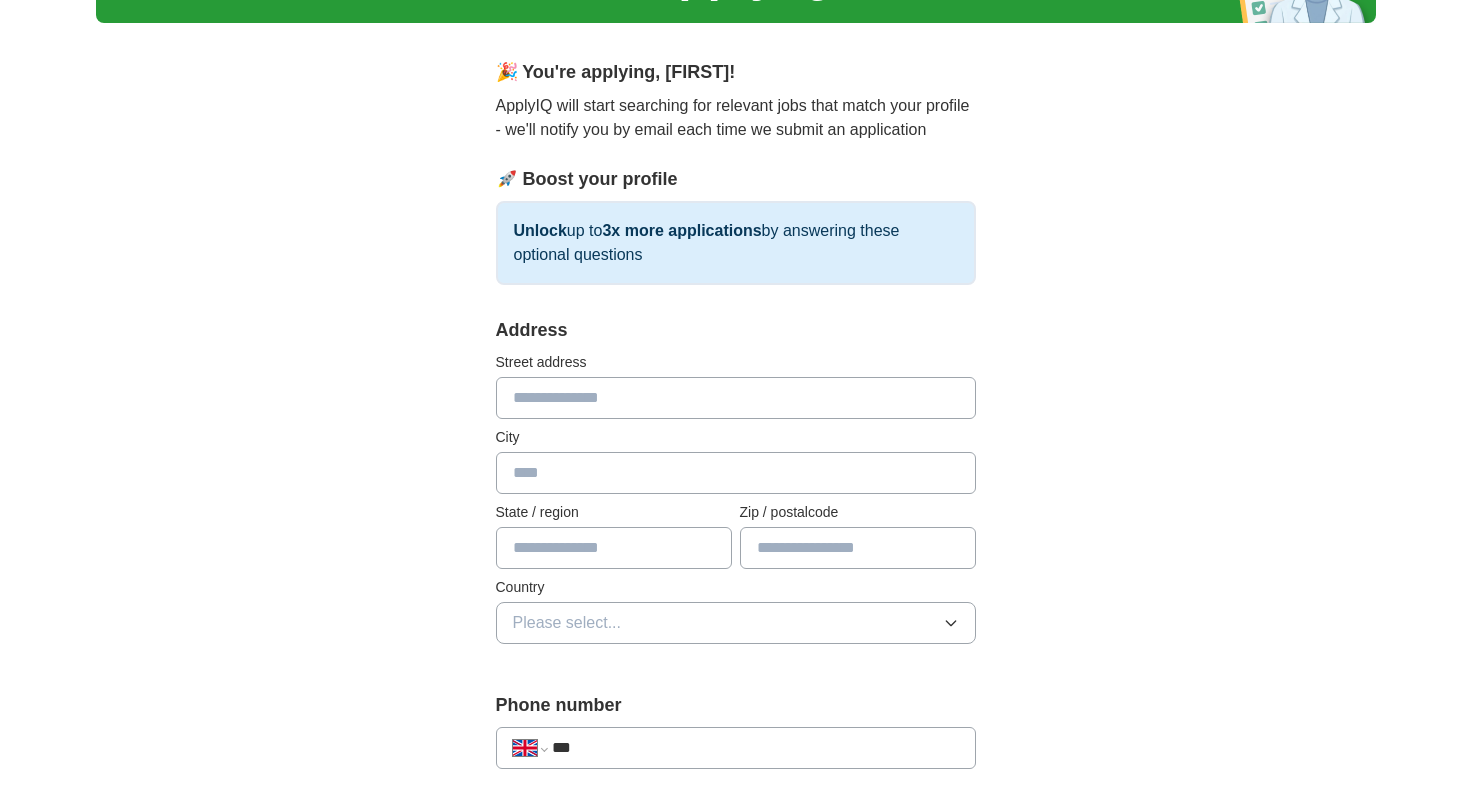 scroll, scrollTop: 0, scrollLeft: 0, axis: both 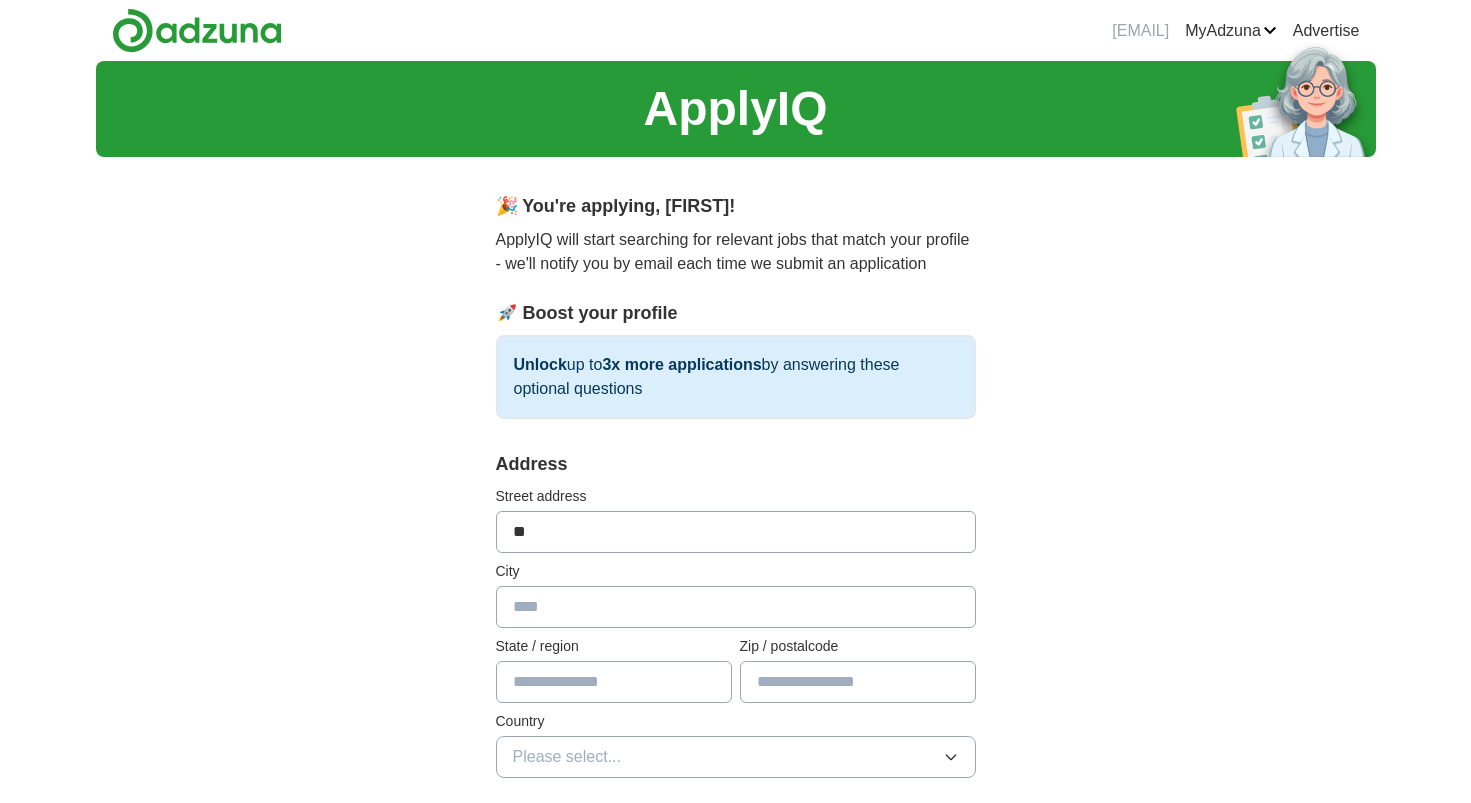 type on "***" 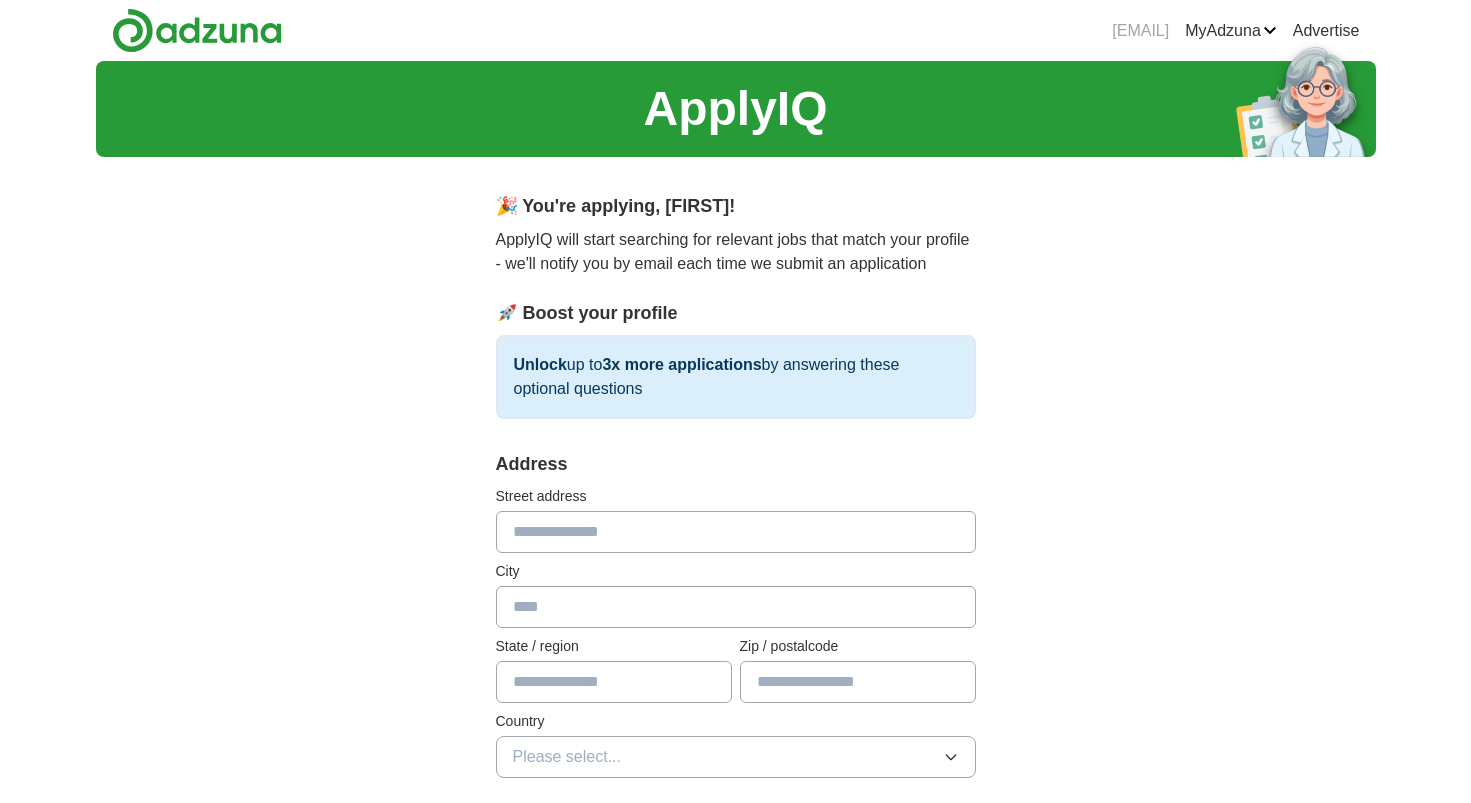 type on "**********" 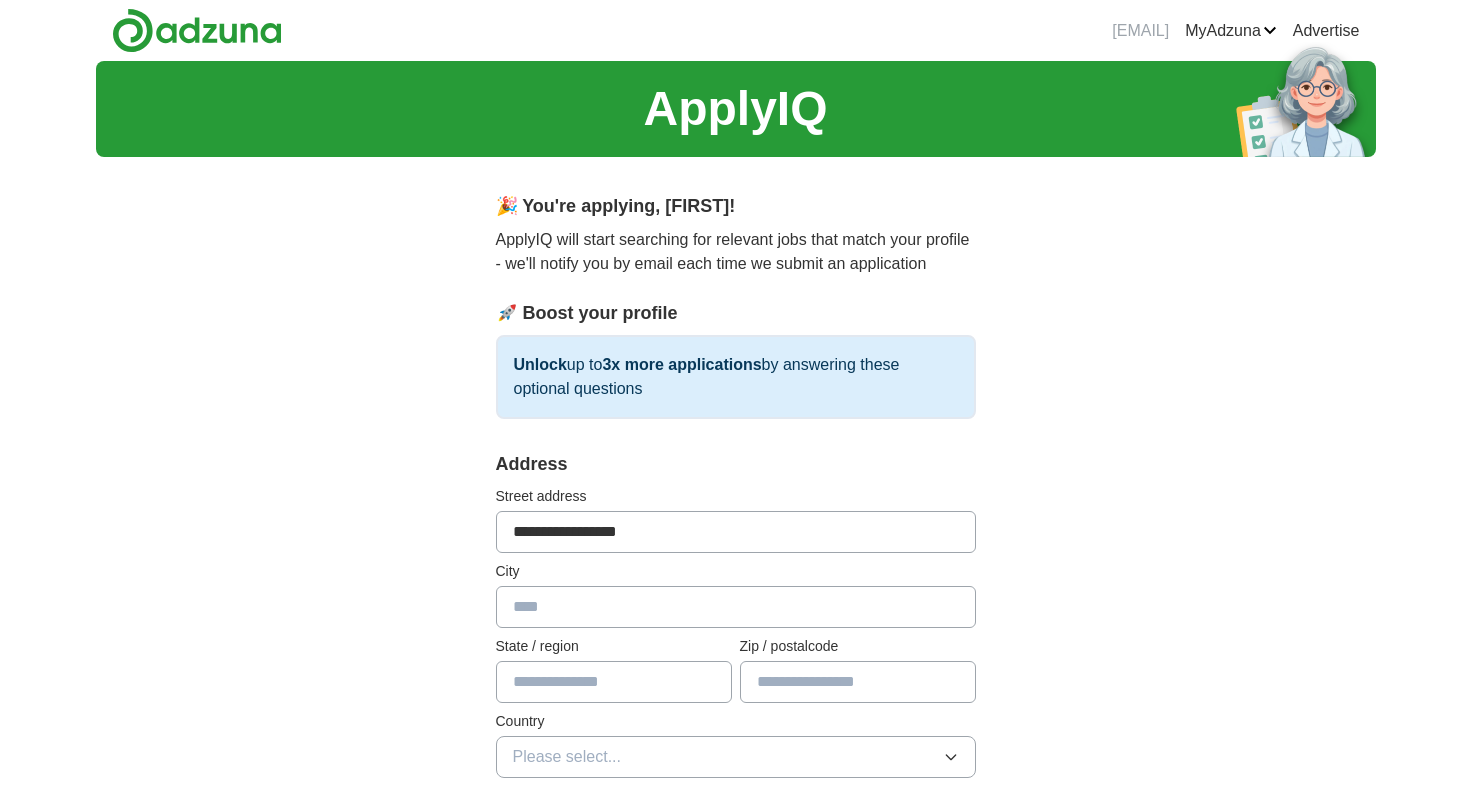 type on "**********" 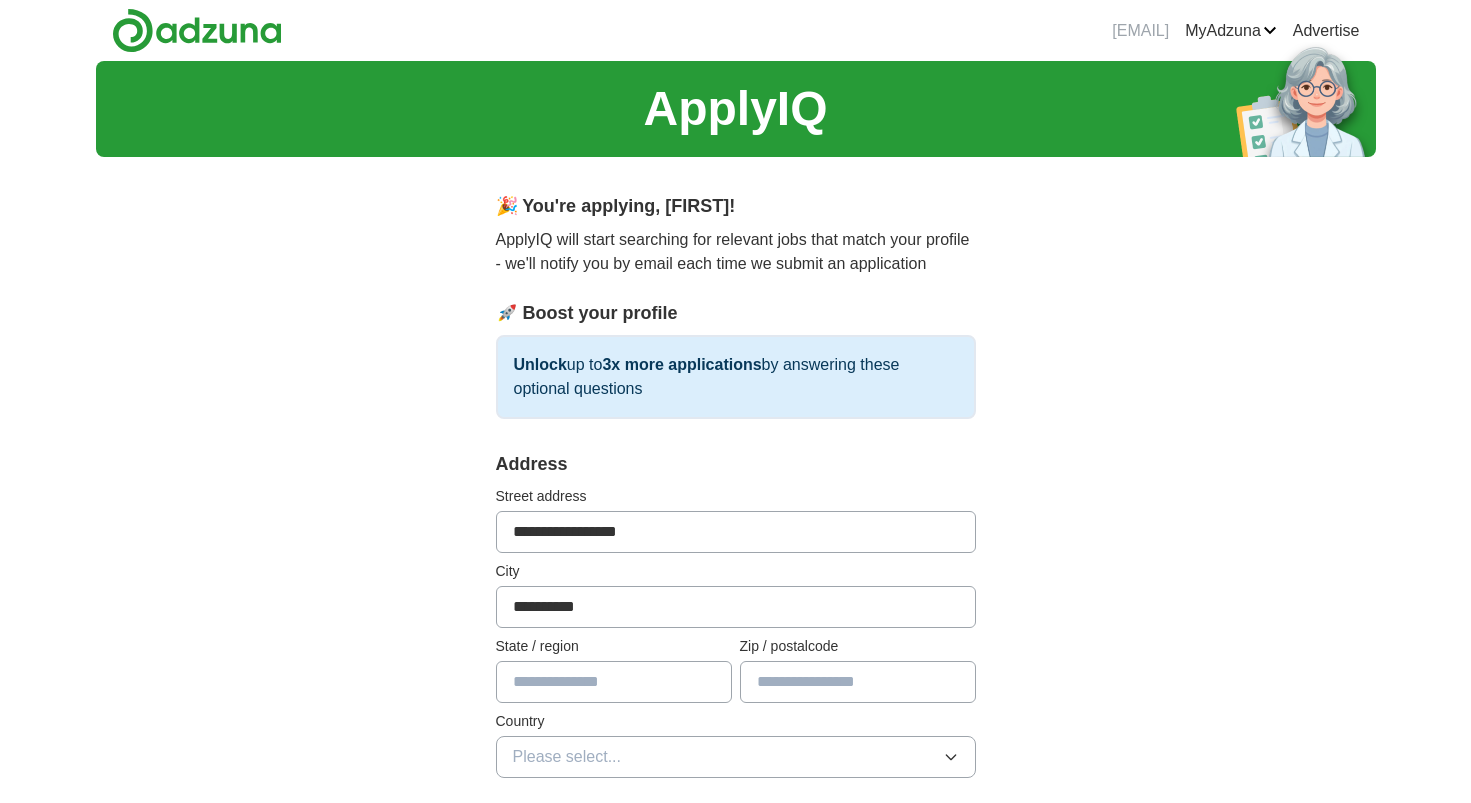 type on "**********" 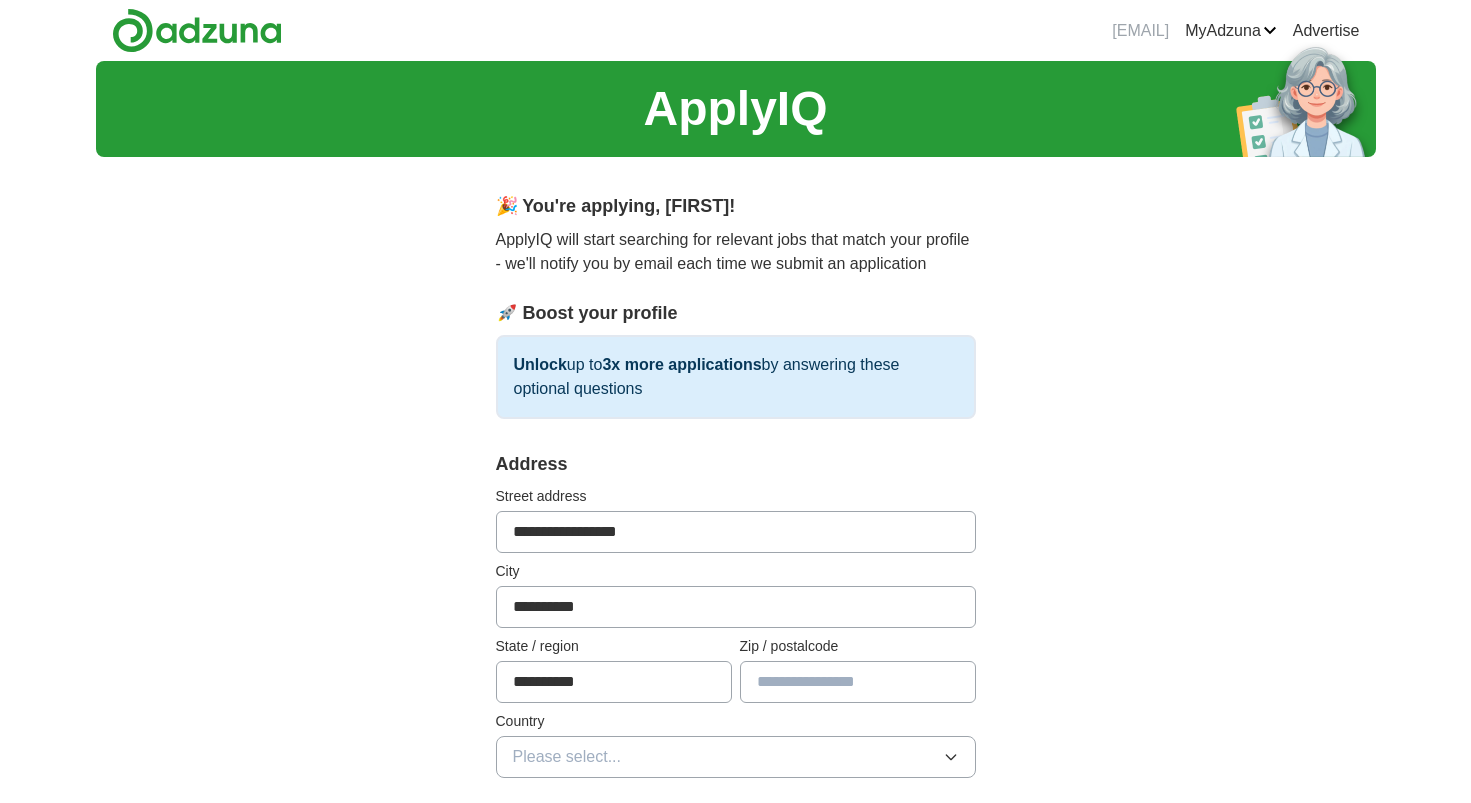 type on "********" 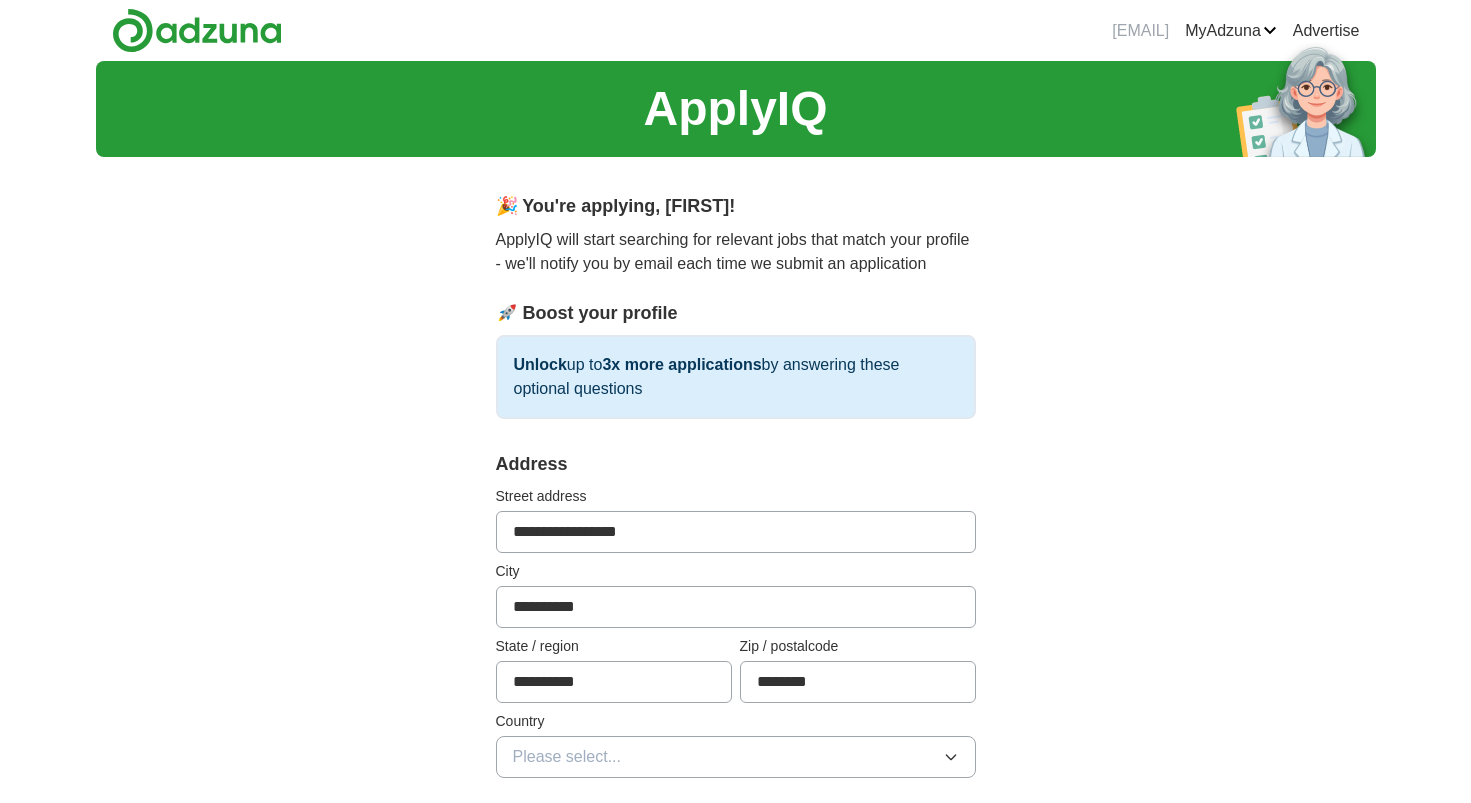 type on "**********" 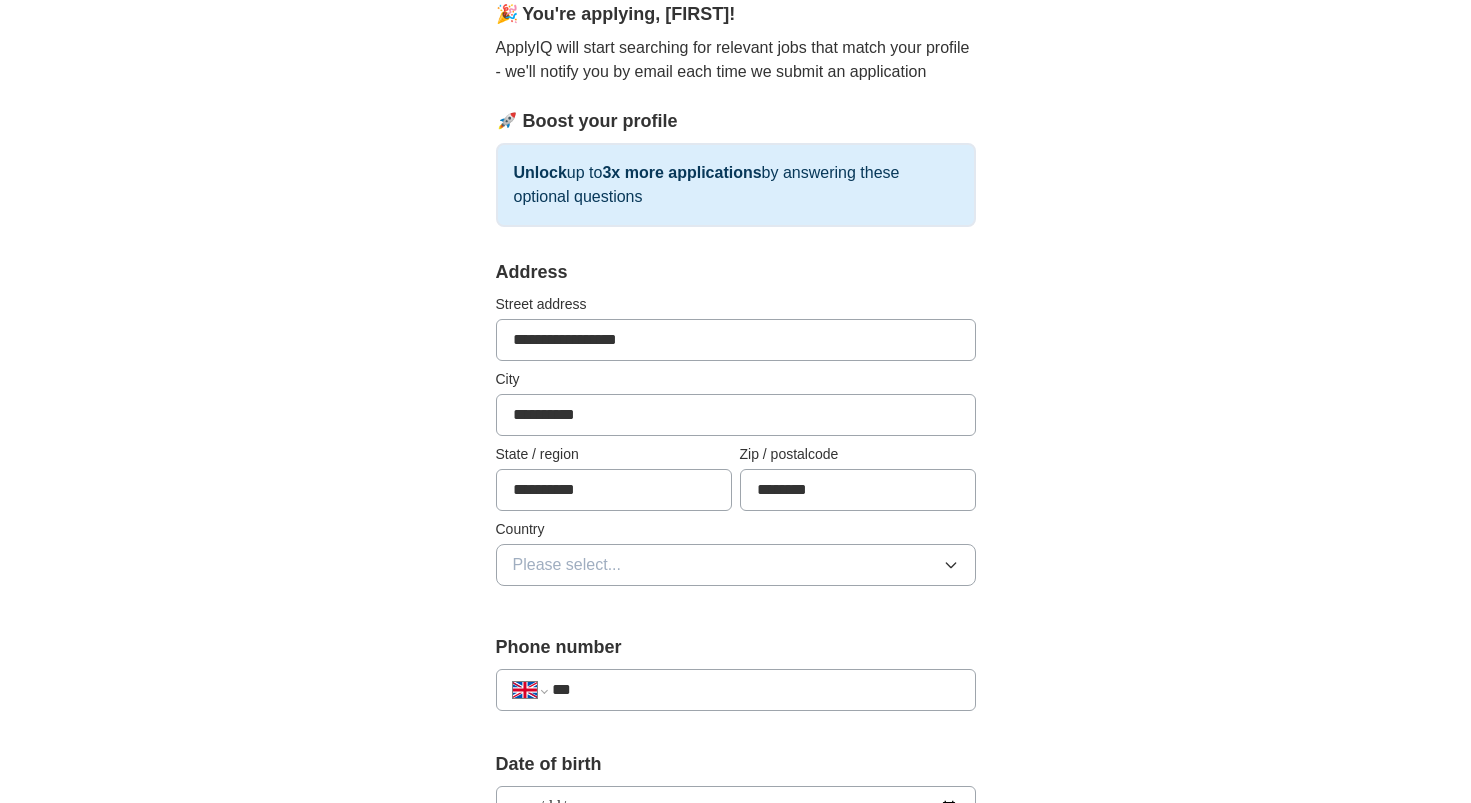 scroll, scrollTop: 217, scrollLeft: 0, axis: vertical 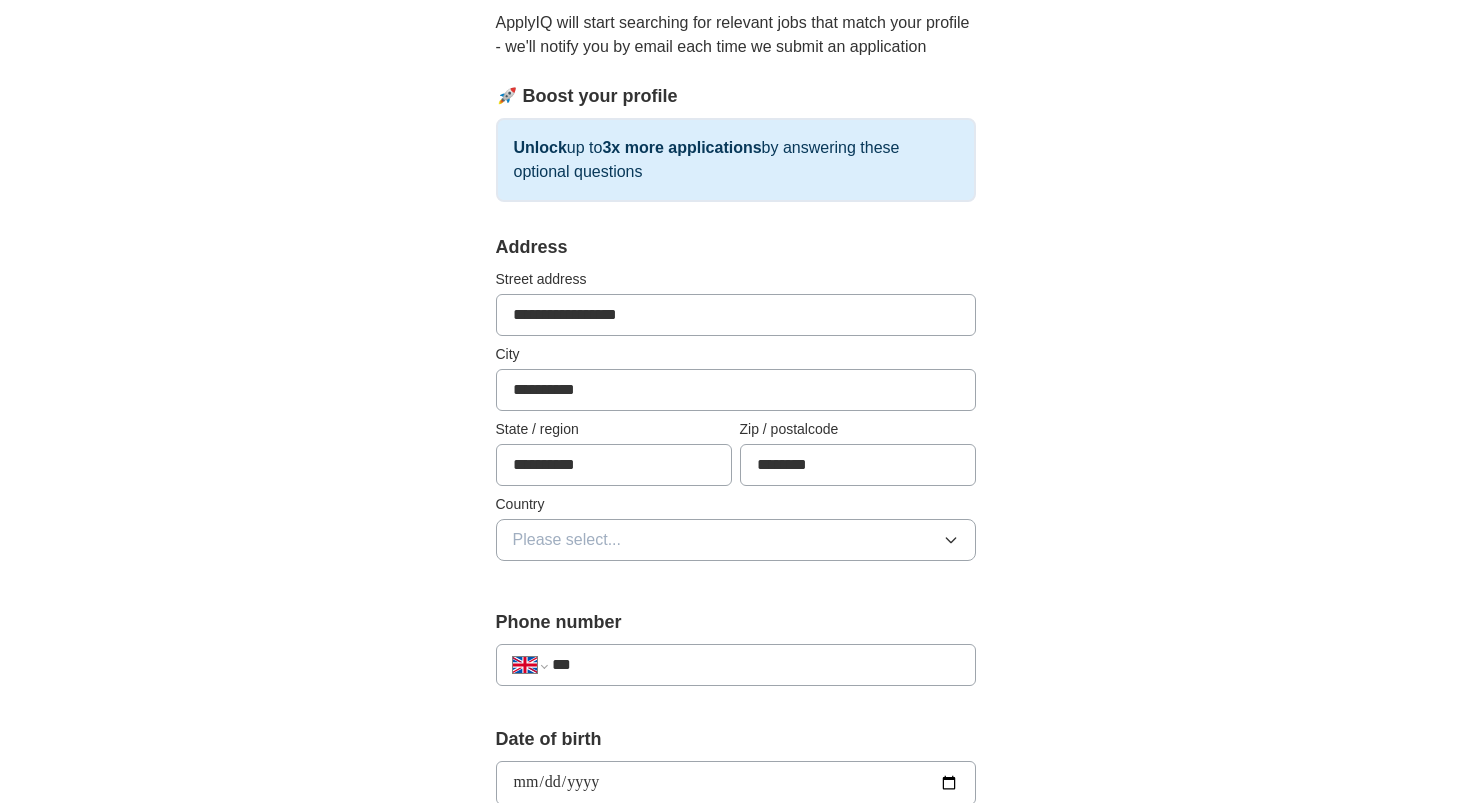 click on "Please select..." at bounding box center (736, 540) 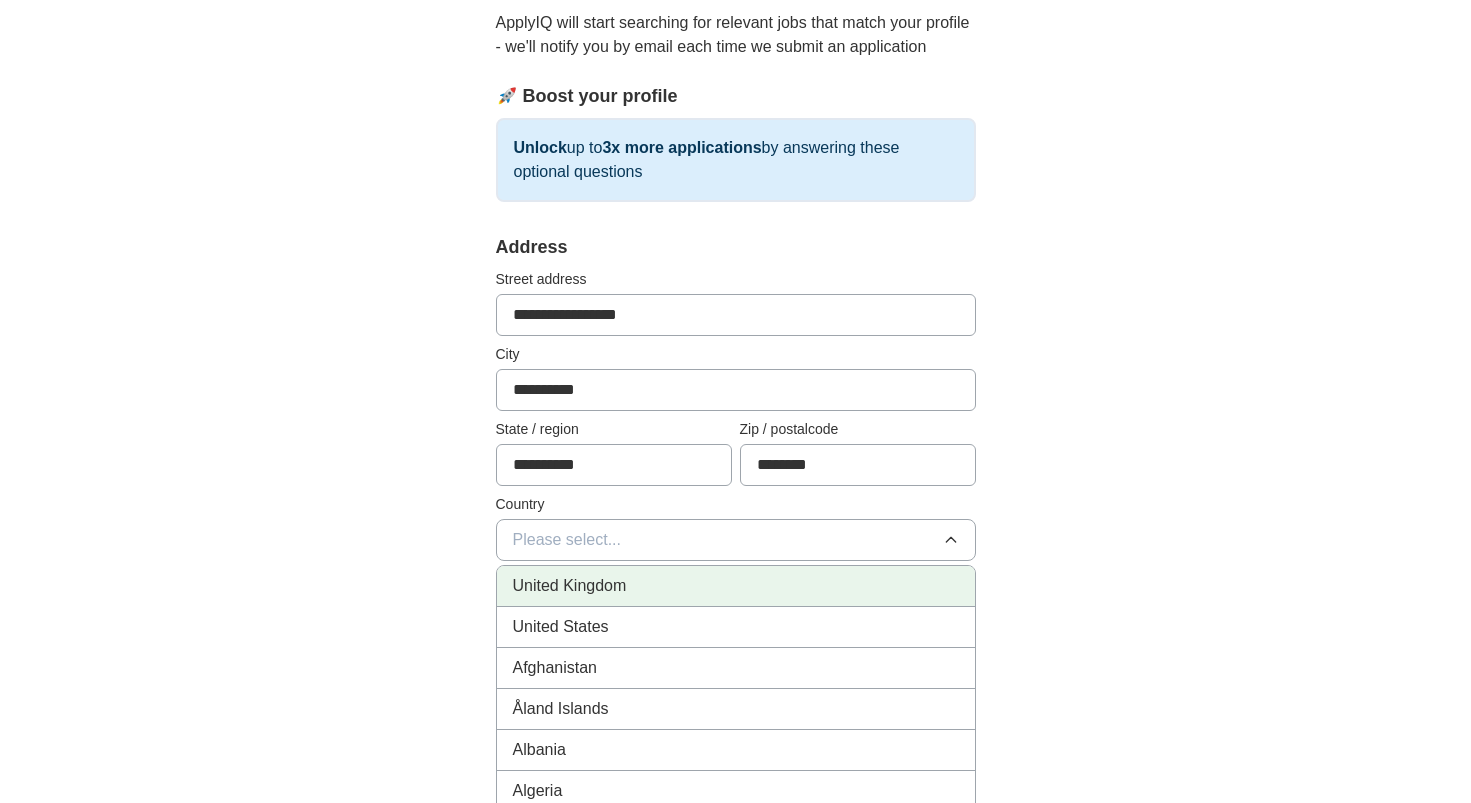 click on "United Kingdom" at bounding box center [736, 586] 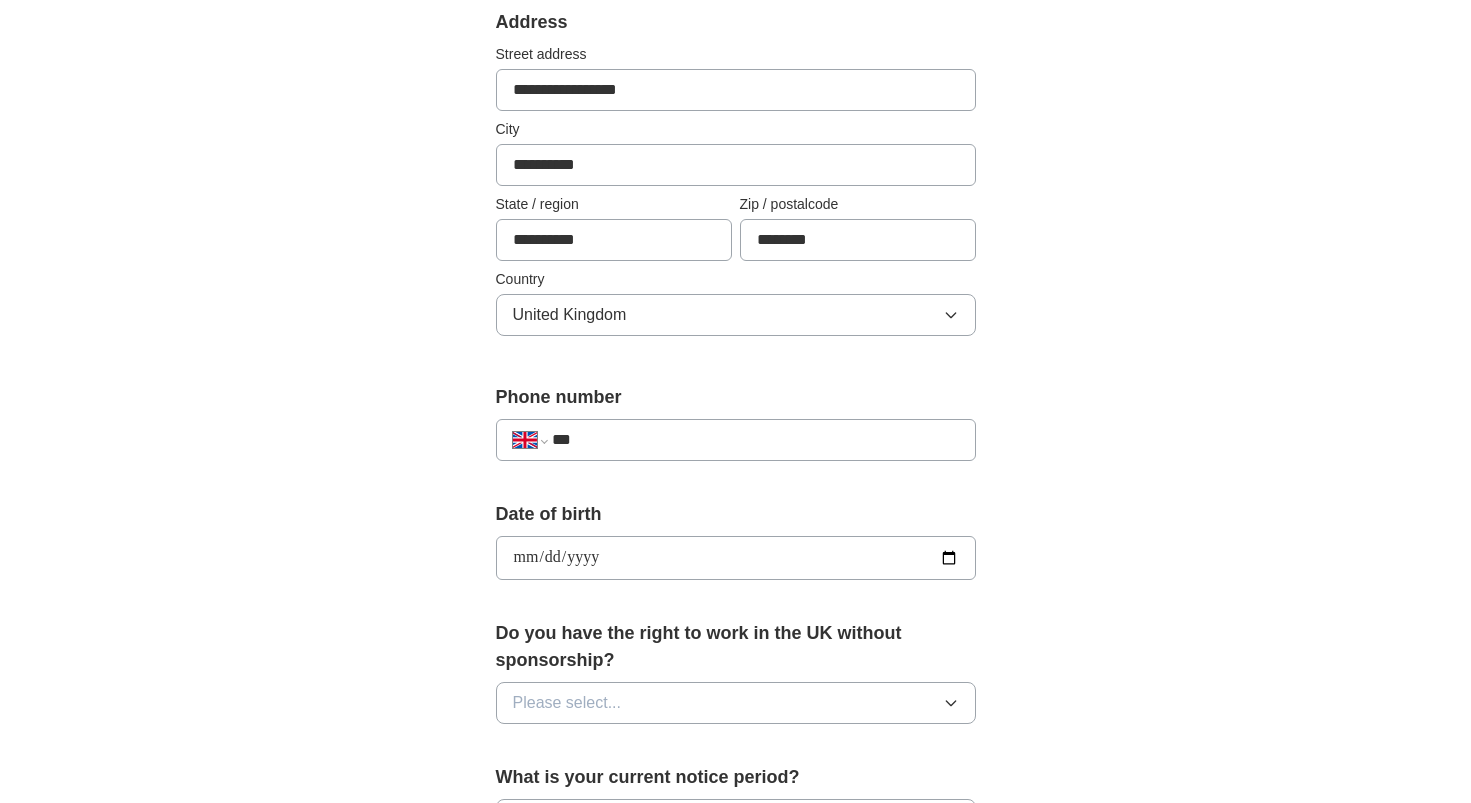 scroll, scrollTop: 445, scrollLeft: 0, axis: vertical 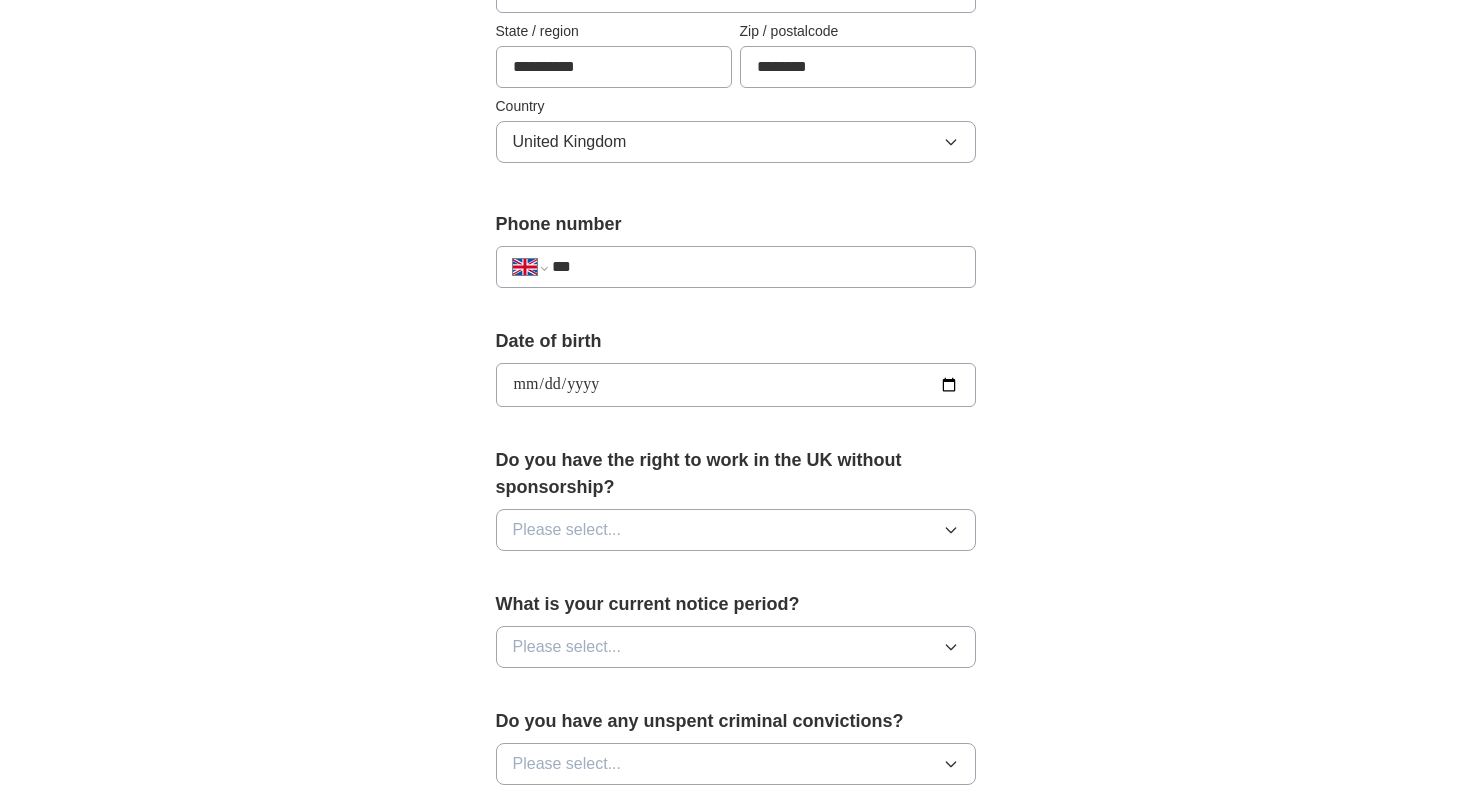 click on "Please select..." at bounding box center [736, 530] 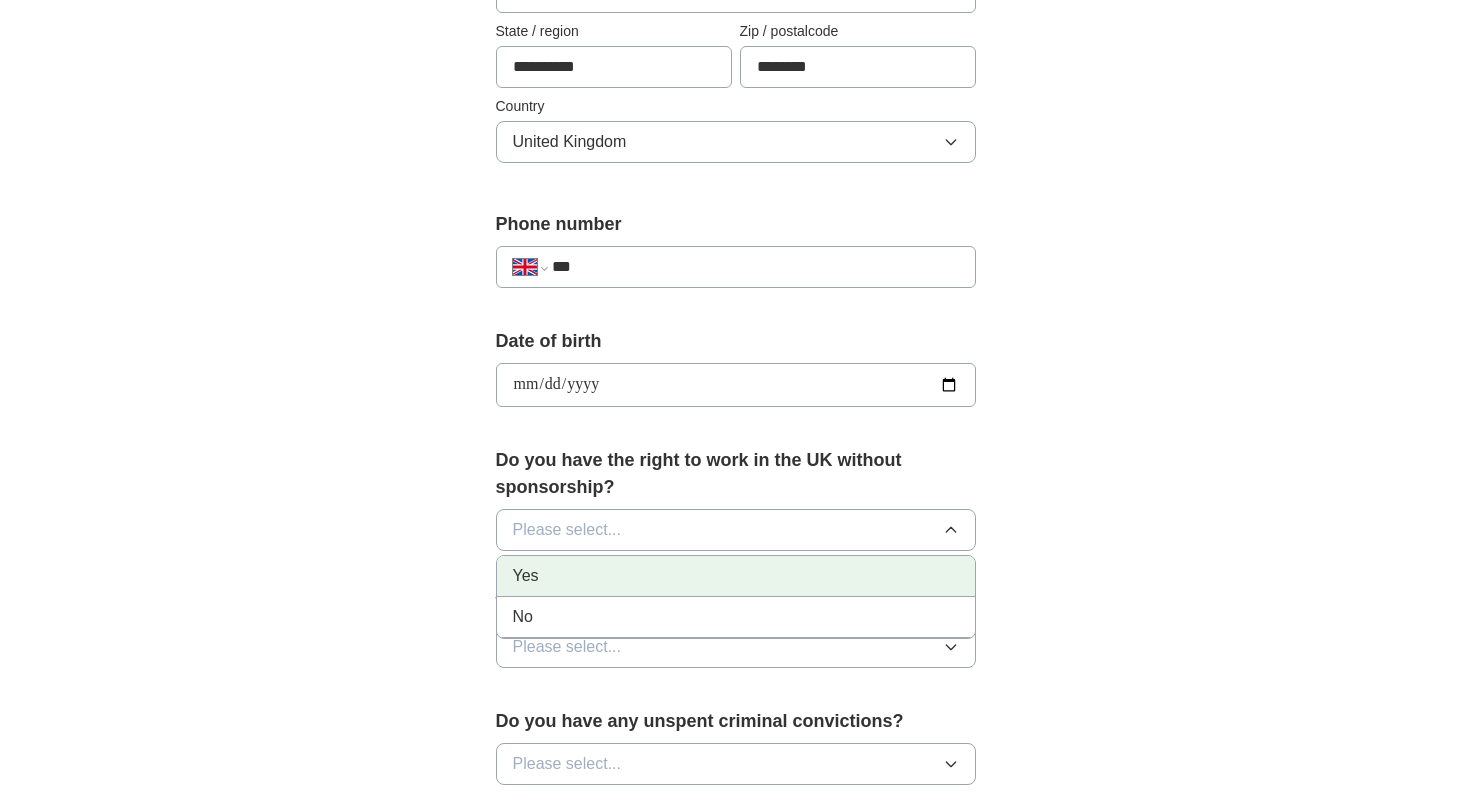 click on "Yes" at bounding box center (736, 576) 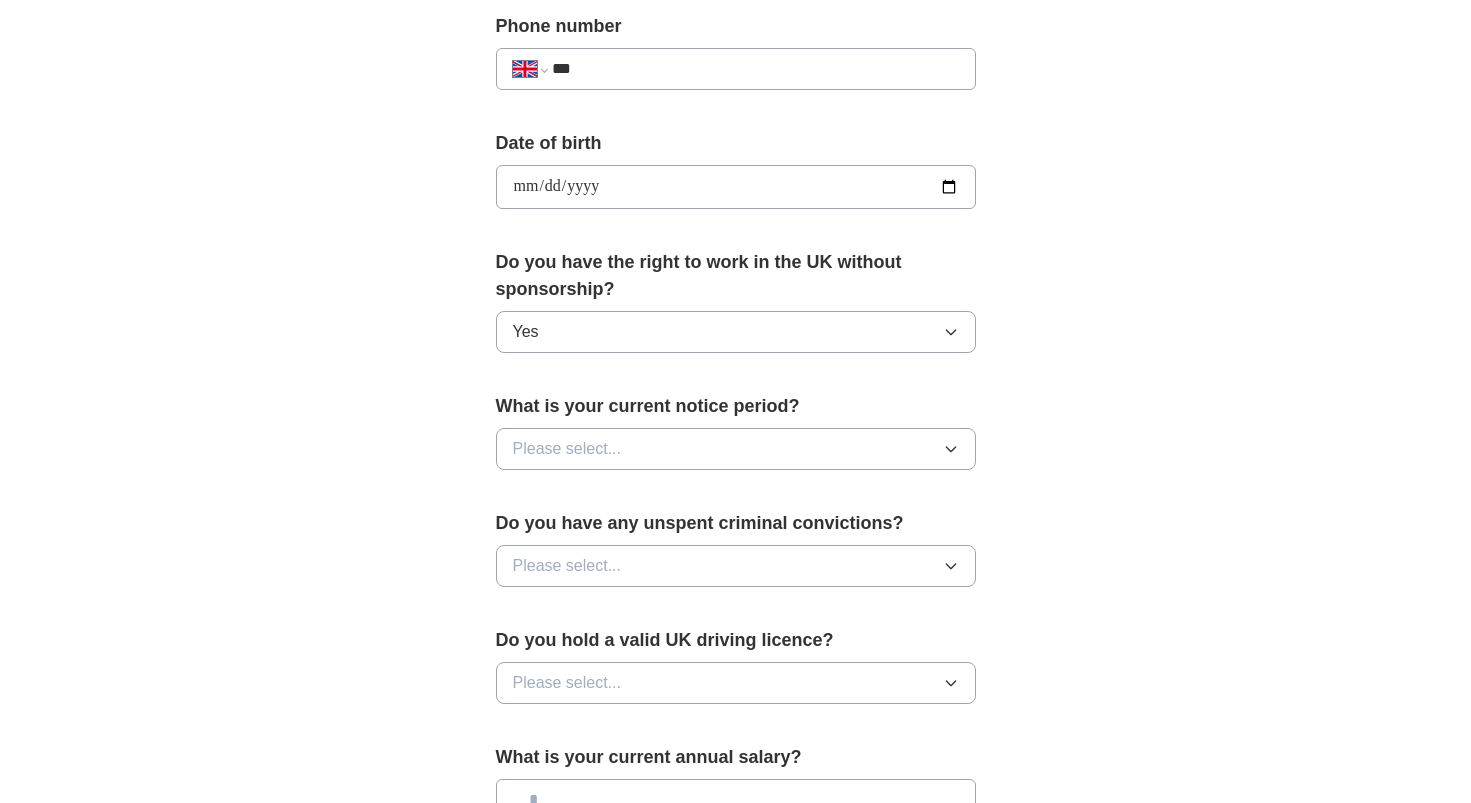 scroll, scrollTop: 815, scrollLeft: 0, axis: vertical 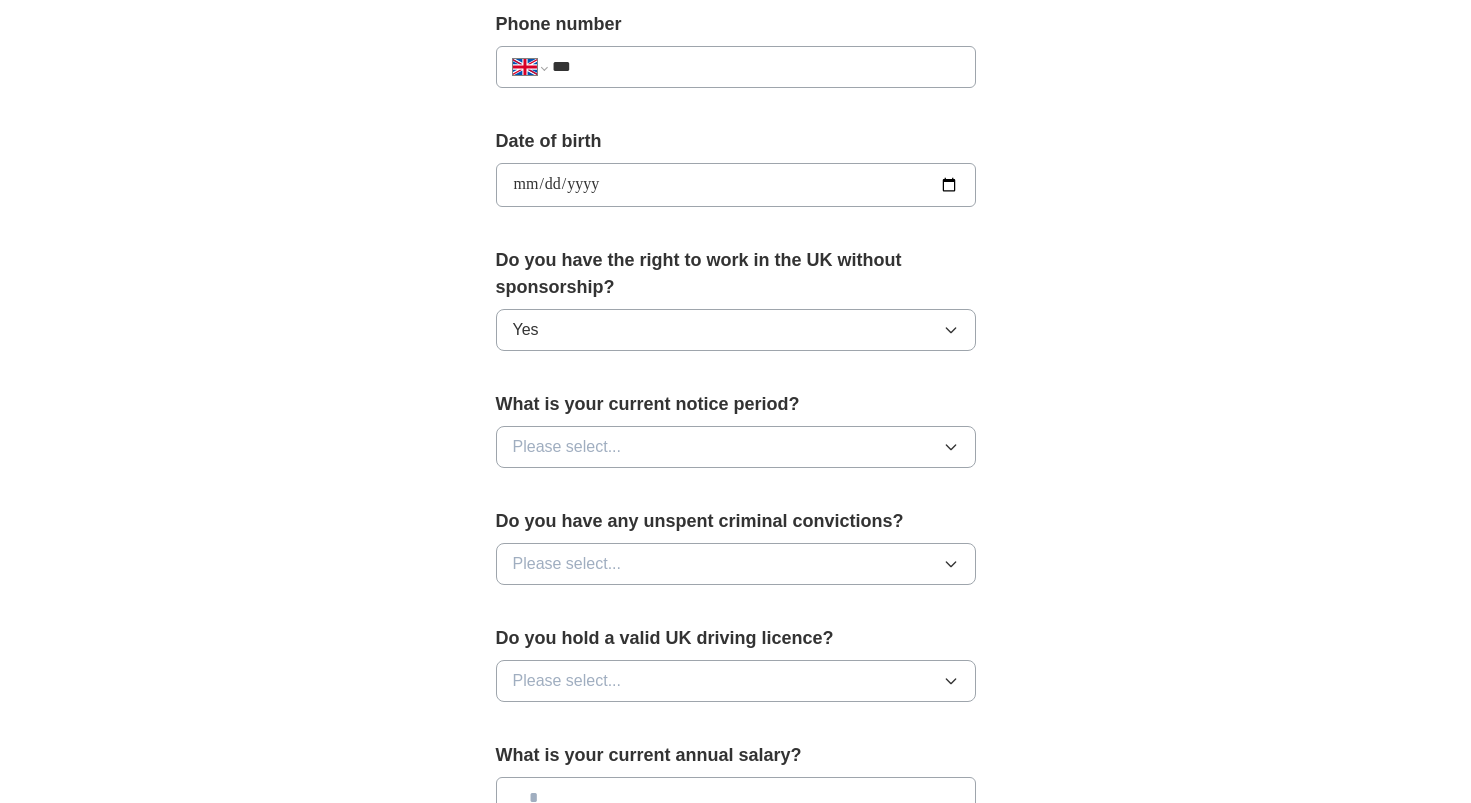 click on "Please select..." at bounding box center (736, 447) 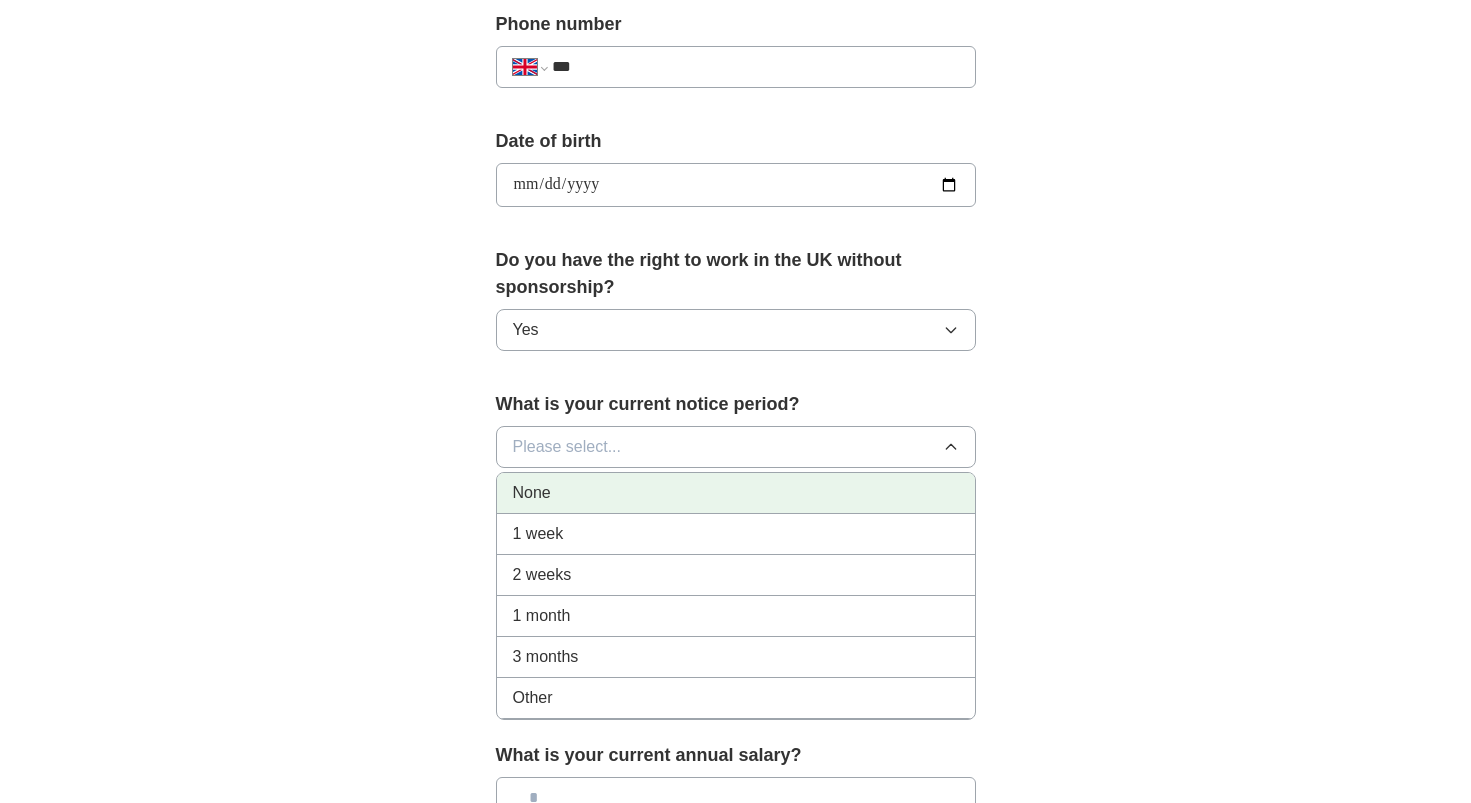click on "None" at bounding box center [736, 493] 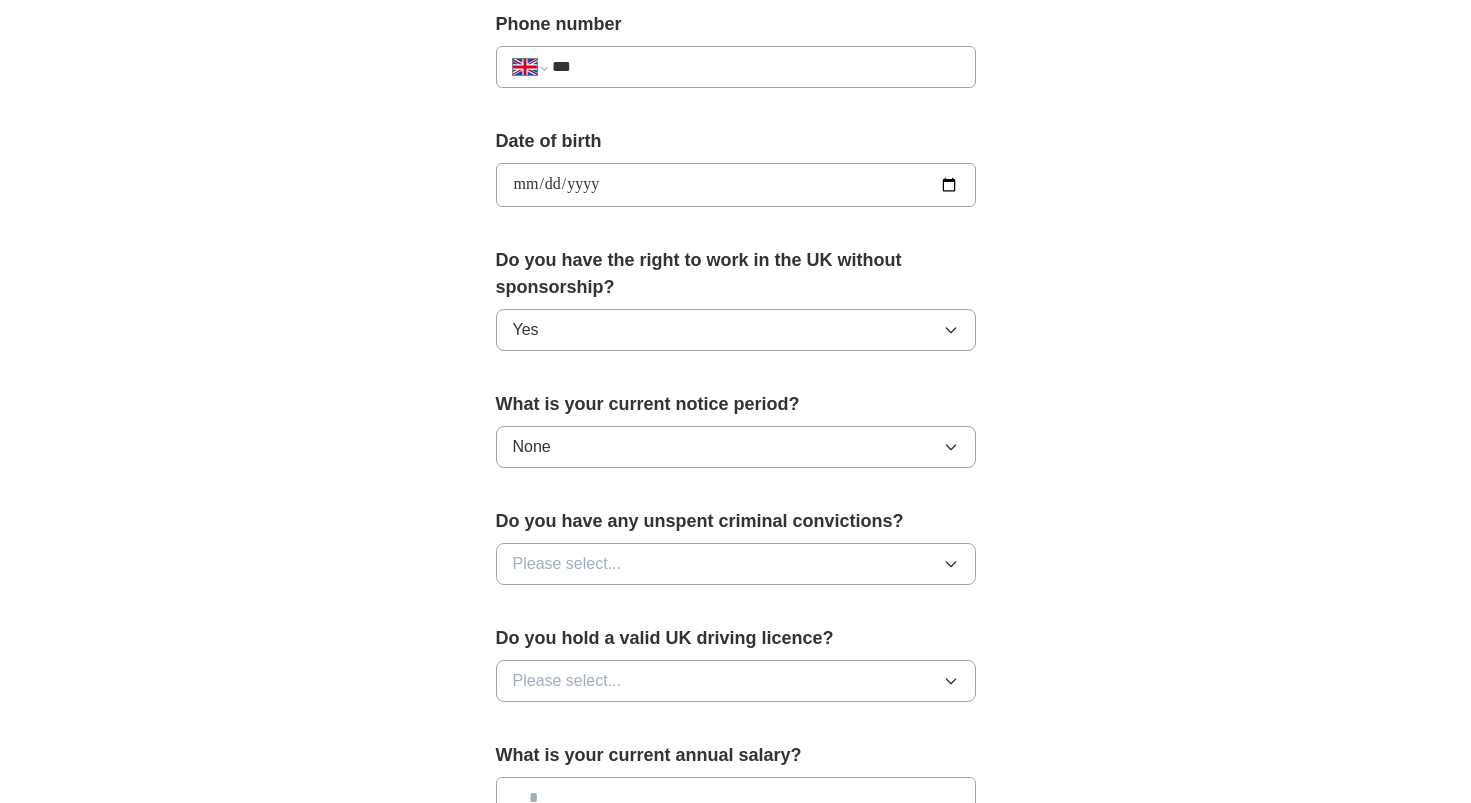 click on "Please select..." at bounding box center (736, 564) 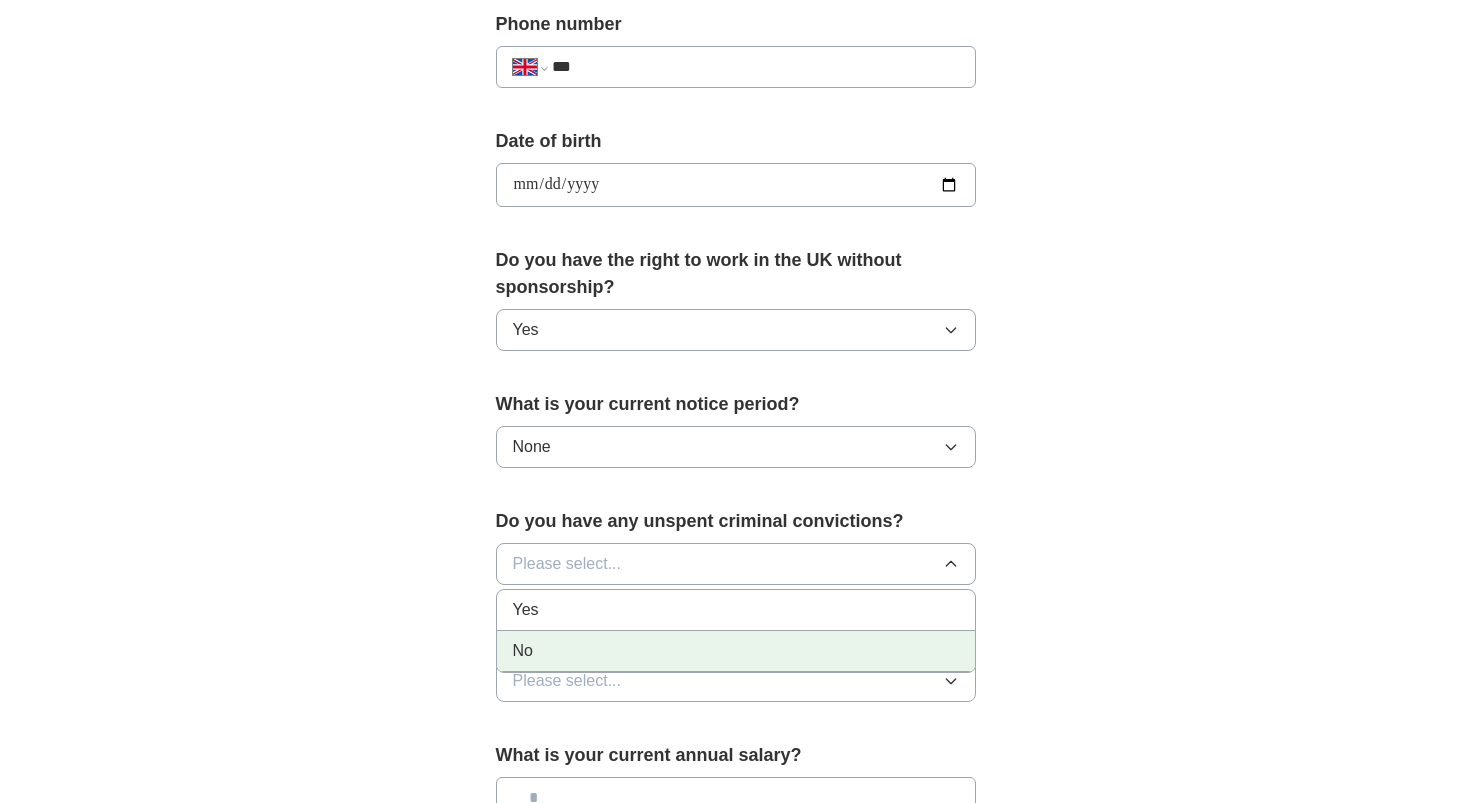 click on "No" at bounding box center (736, 651) 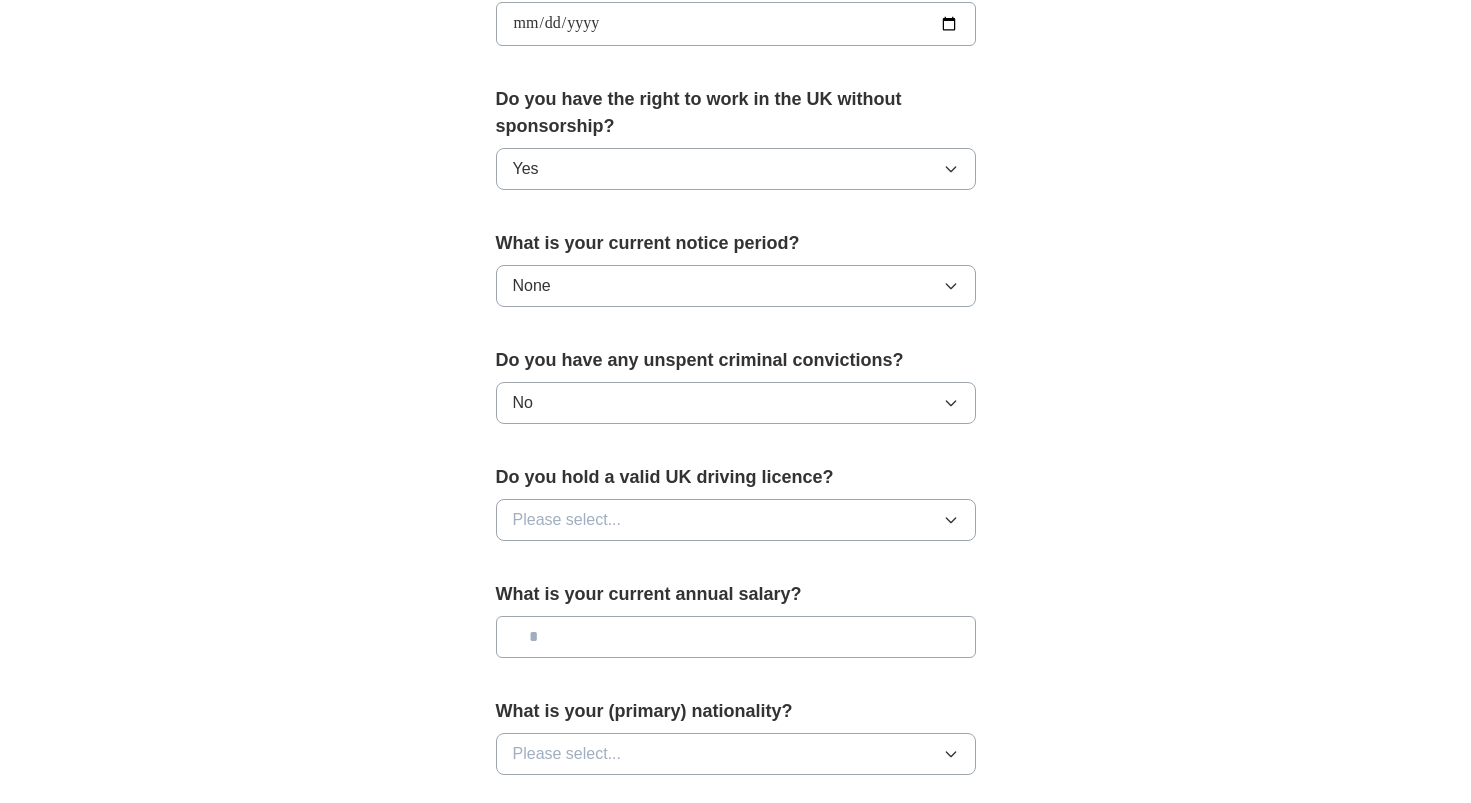 scroll, scrollTop: 1011, scrollLeft: 0, axis: vertical 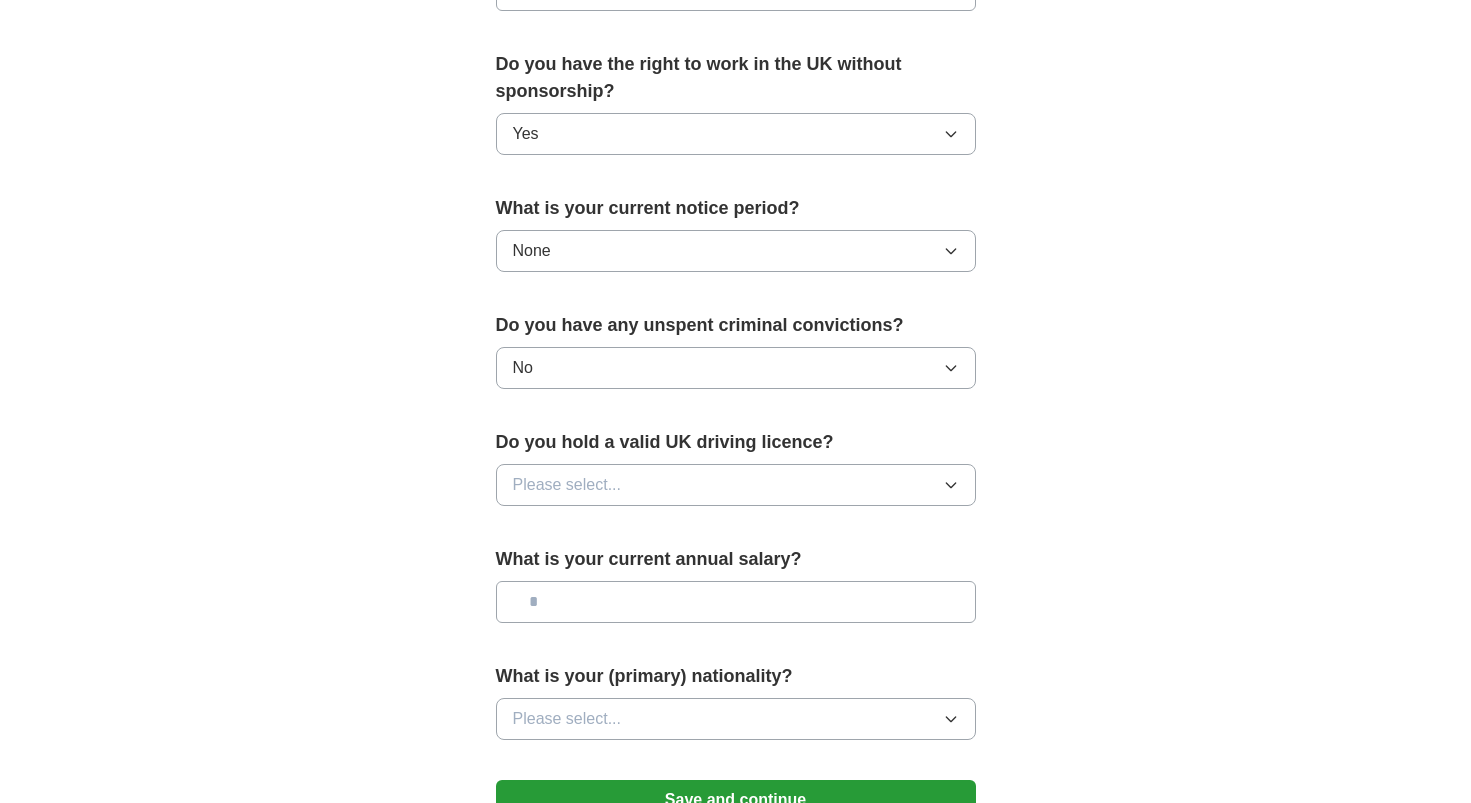 click on "Please select..." at bounding box center [736, 485] 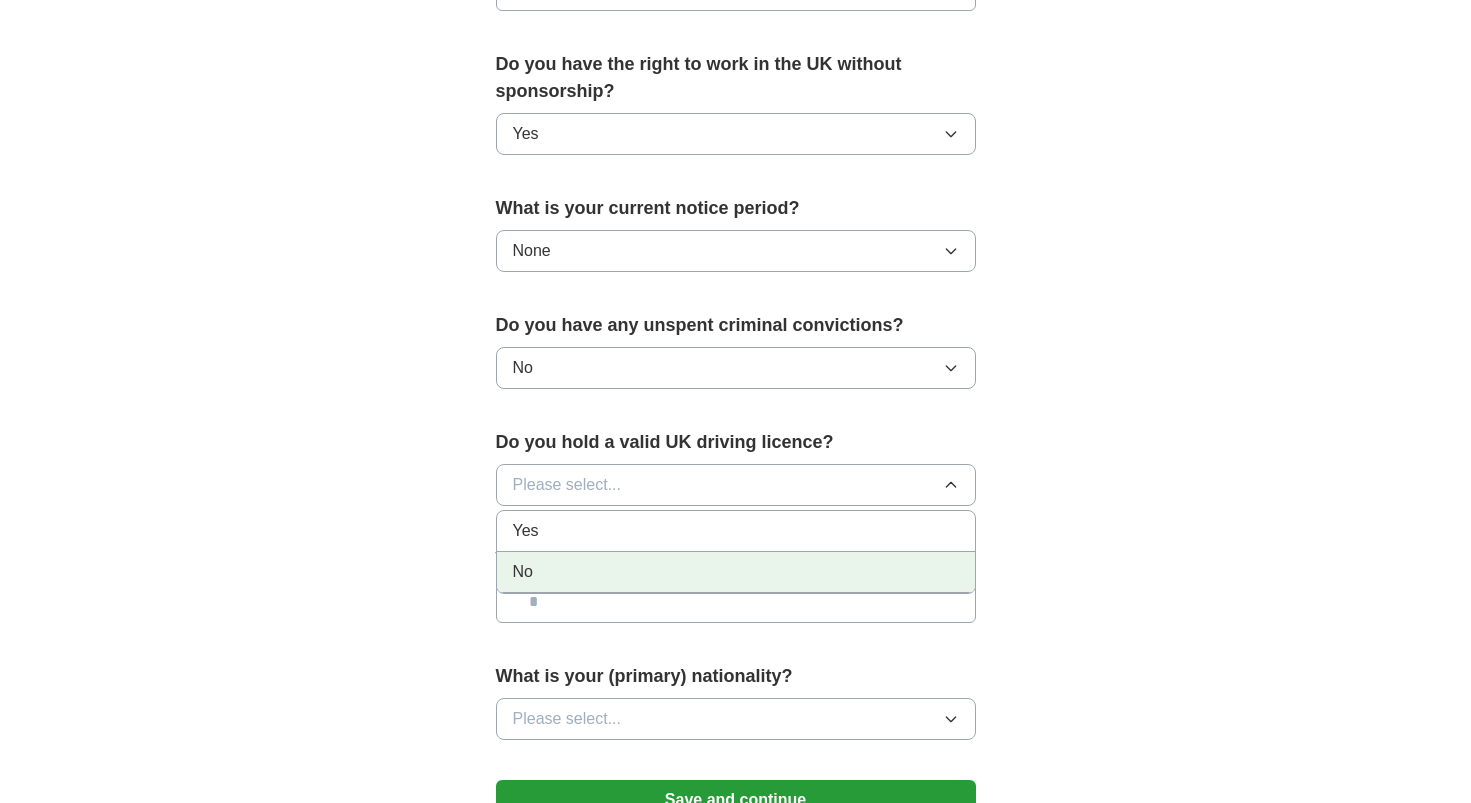 click on "No" at bounding box center [736, 572] 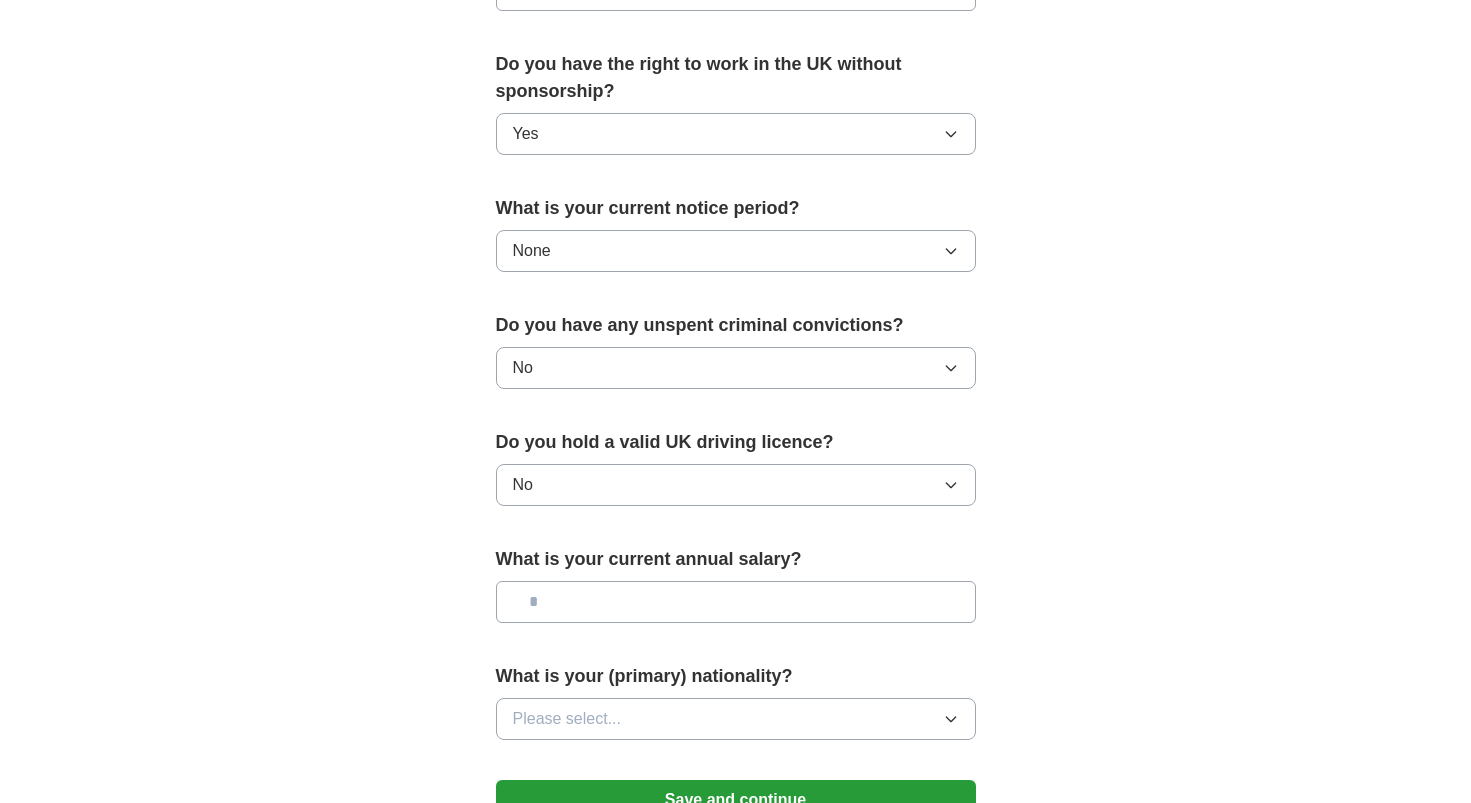 scroll, scrollTop: 1117, scrollLeft: 0, axis: vertical 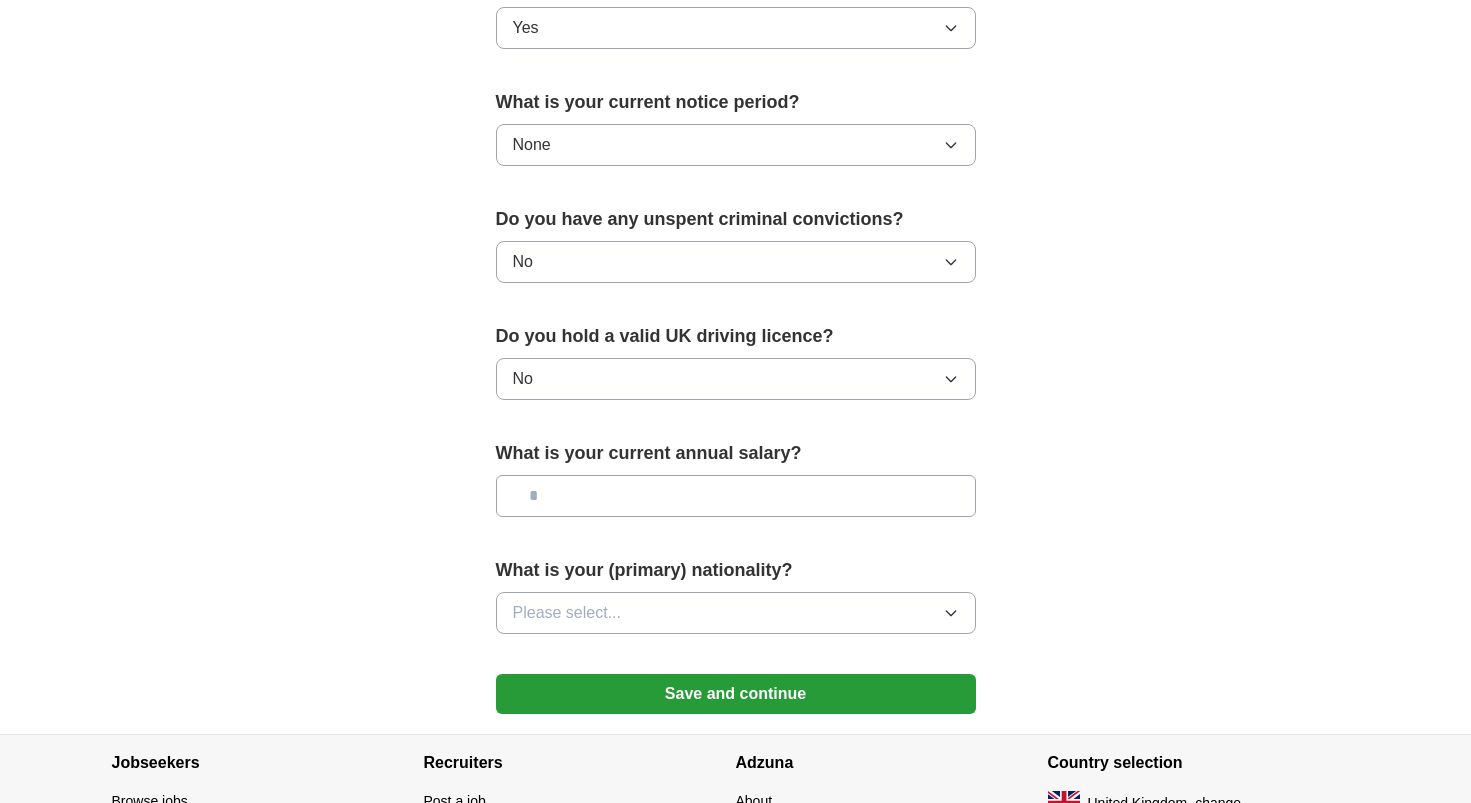 click at bounding box center (736, 496) 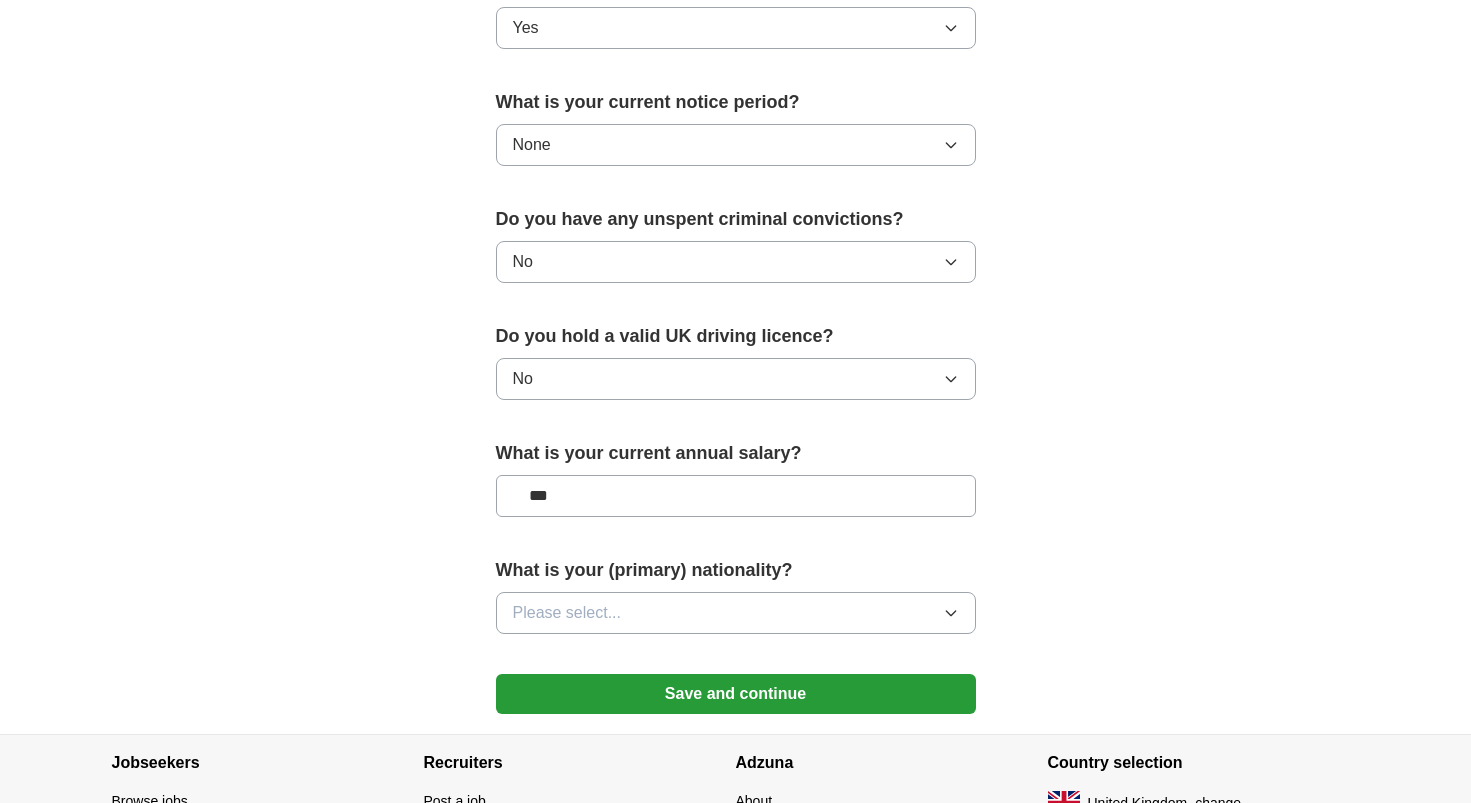 type on "**" 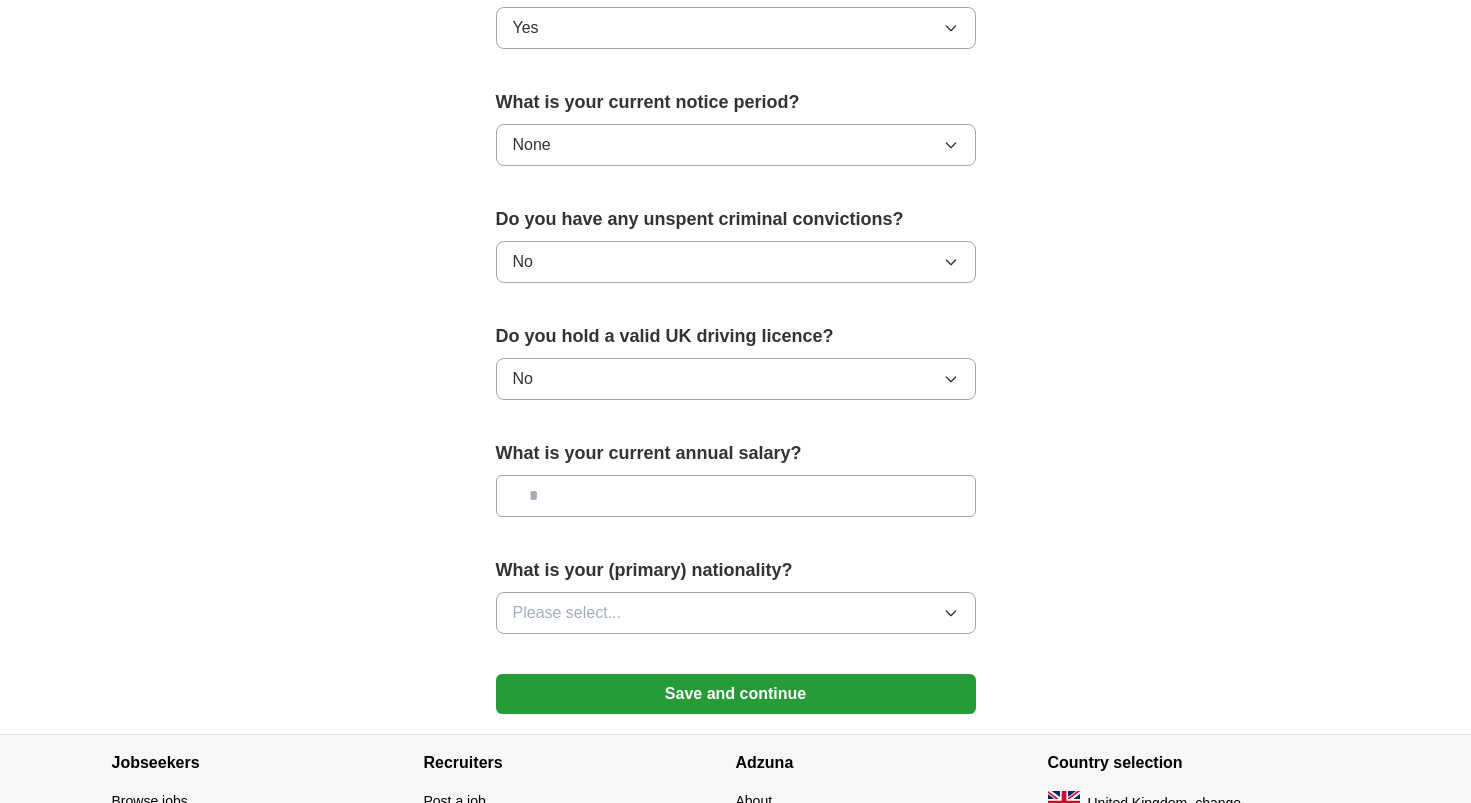 click on "Please select..." at bounding box center (736, 613) 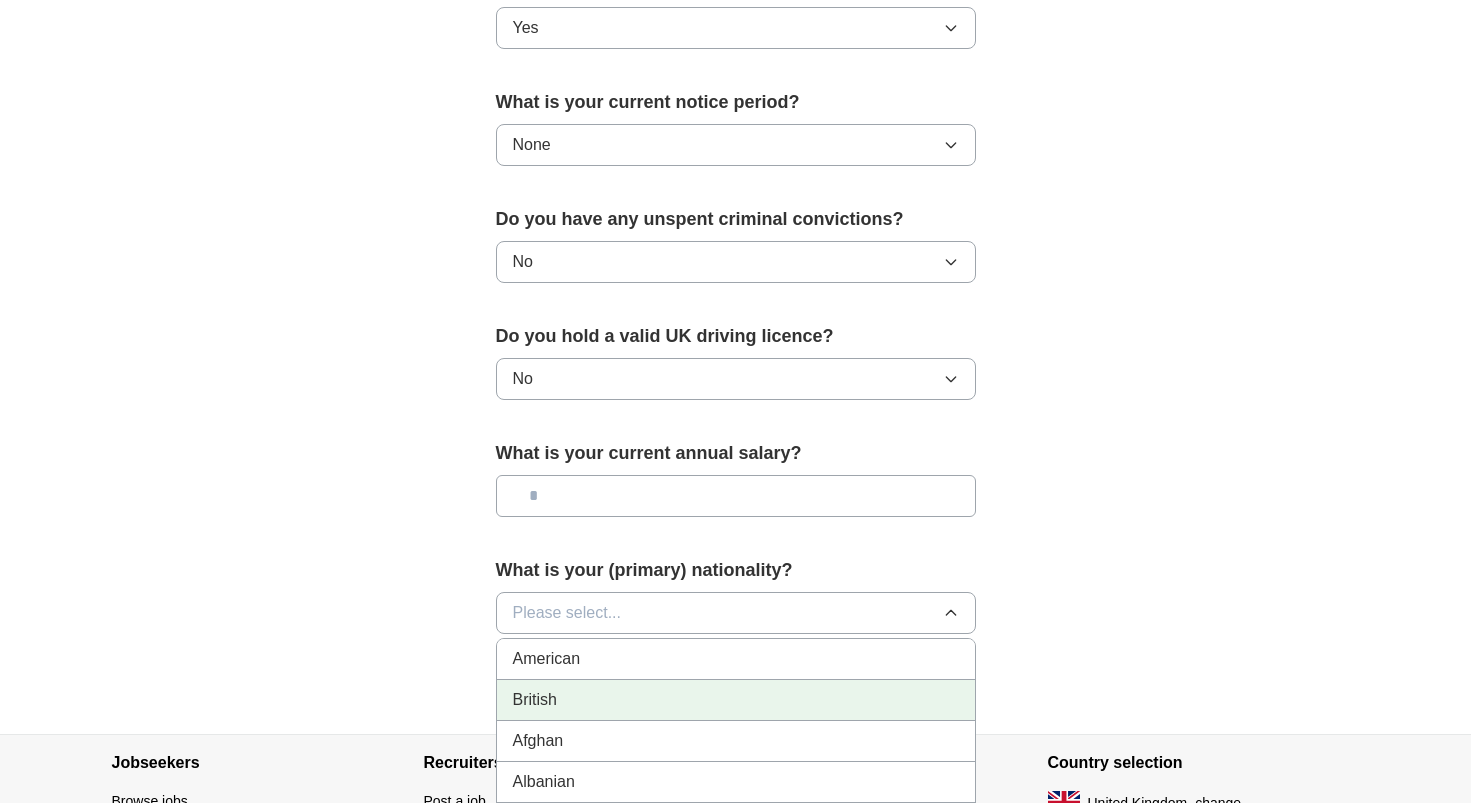 click on "British" at bounding box center [736, 700] 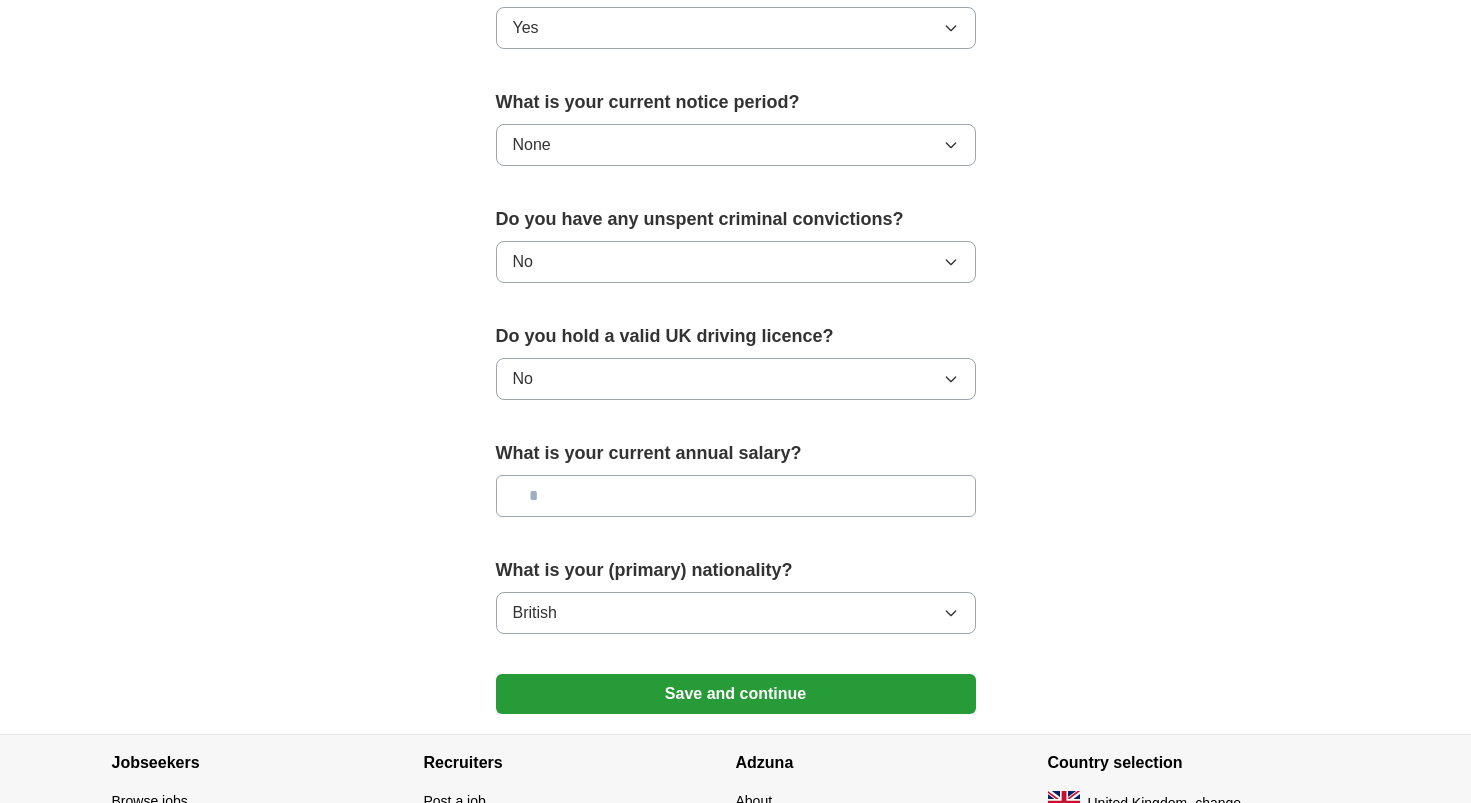 click at bounding box center (736, 496) 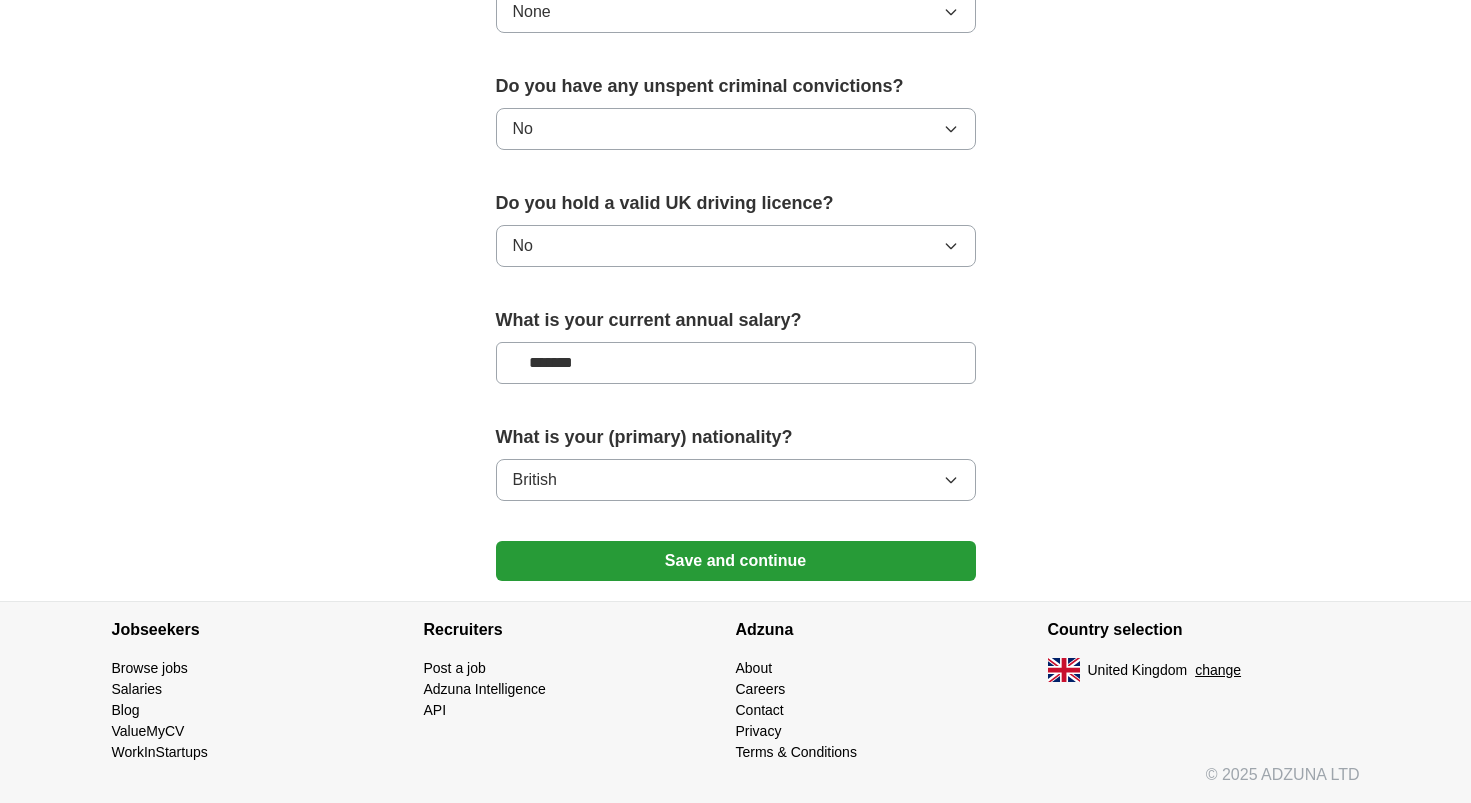 scroll, scrollTop: 1252, scrollLeft: 0, axis: vertical 